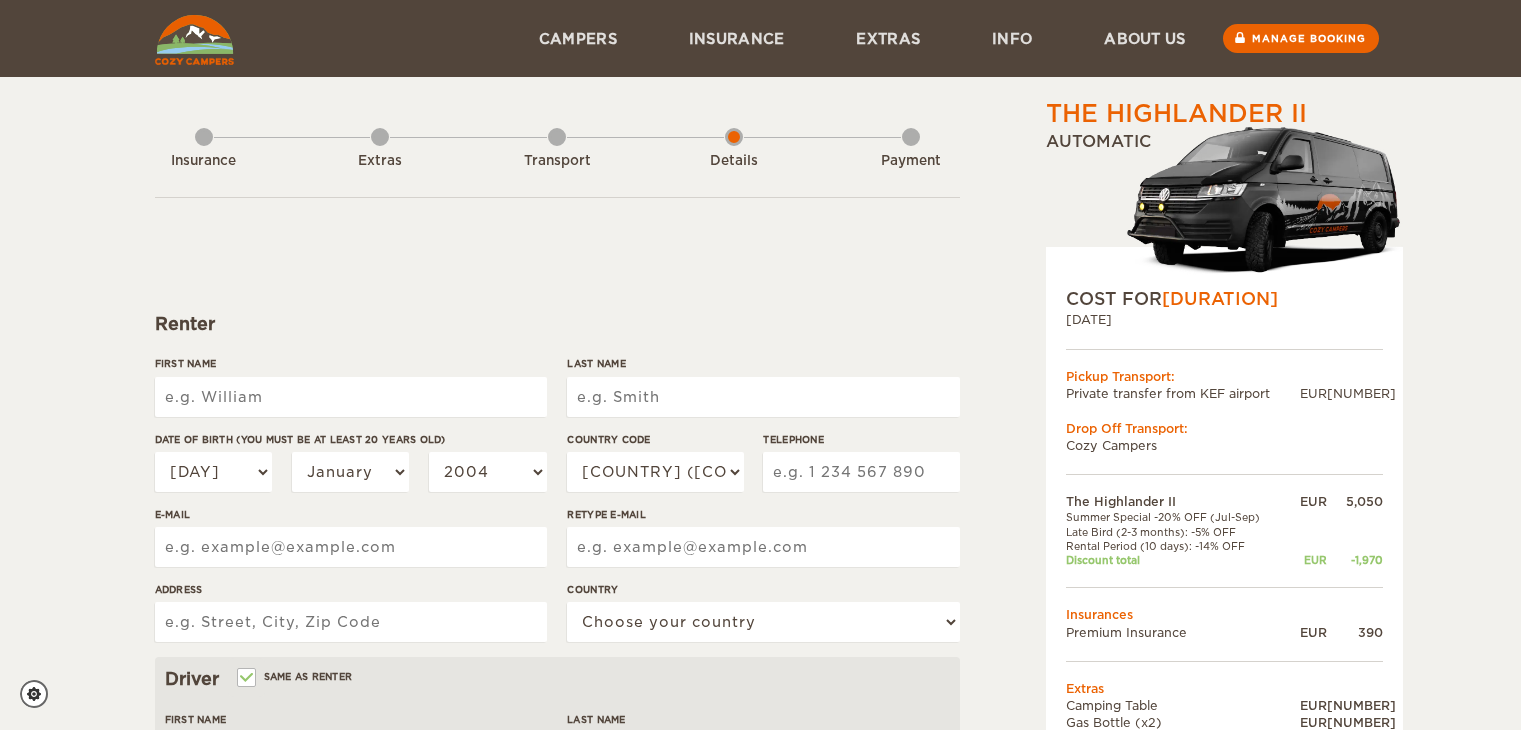 scroll, scrollTop: 0, scrollLeft: 0, axis: both 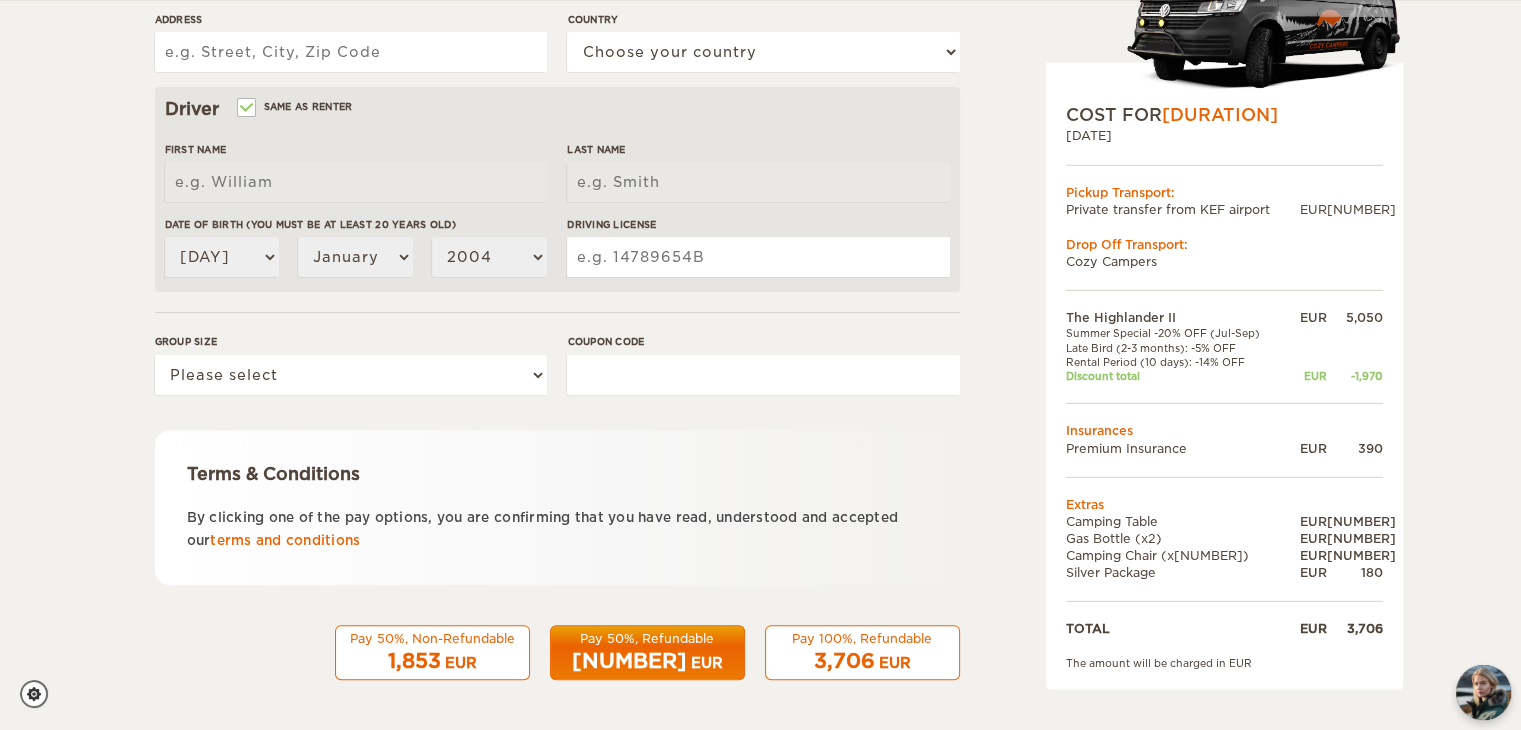 click on "Coupon code" at bounding box center (763, 375) 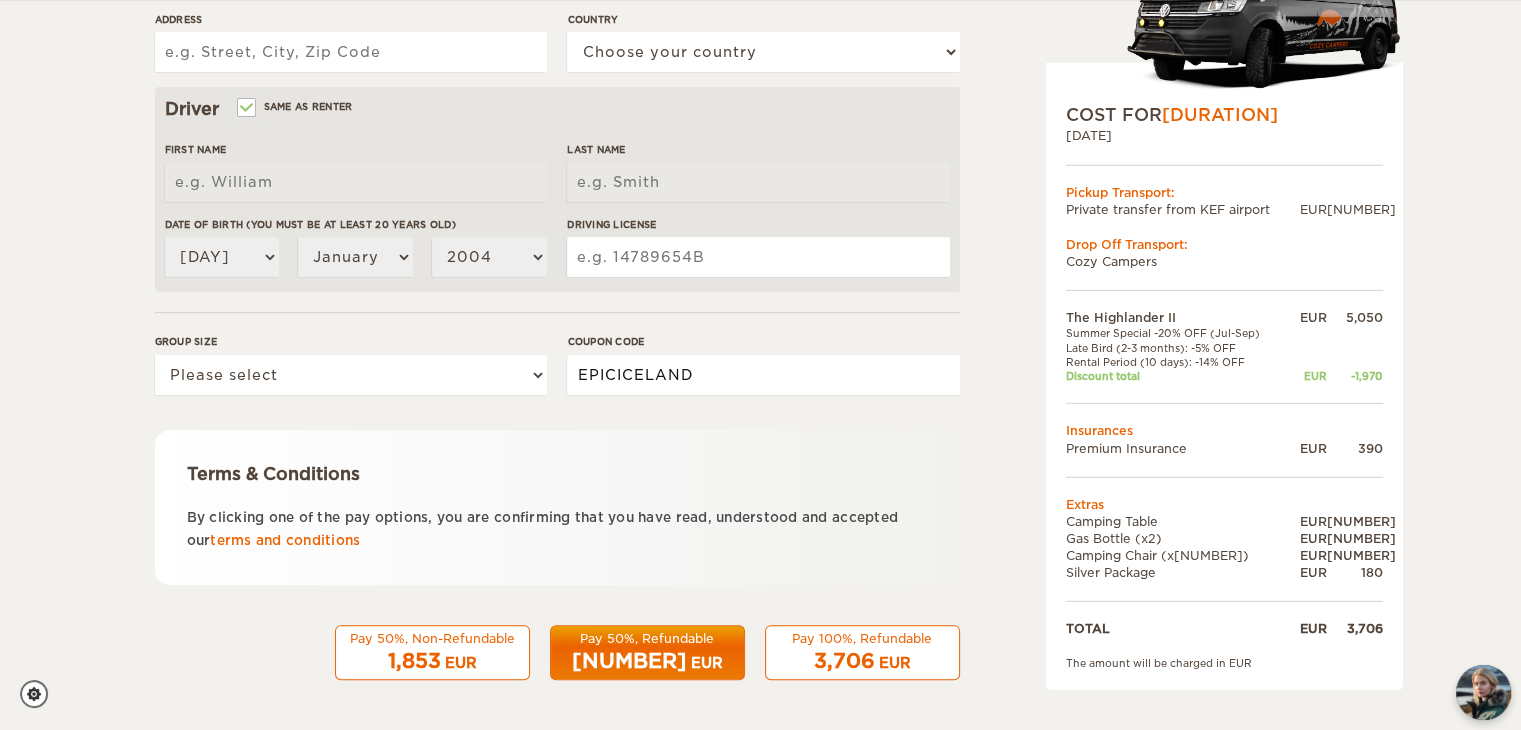 type on "EPICICELAND" 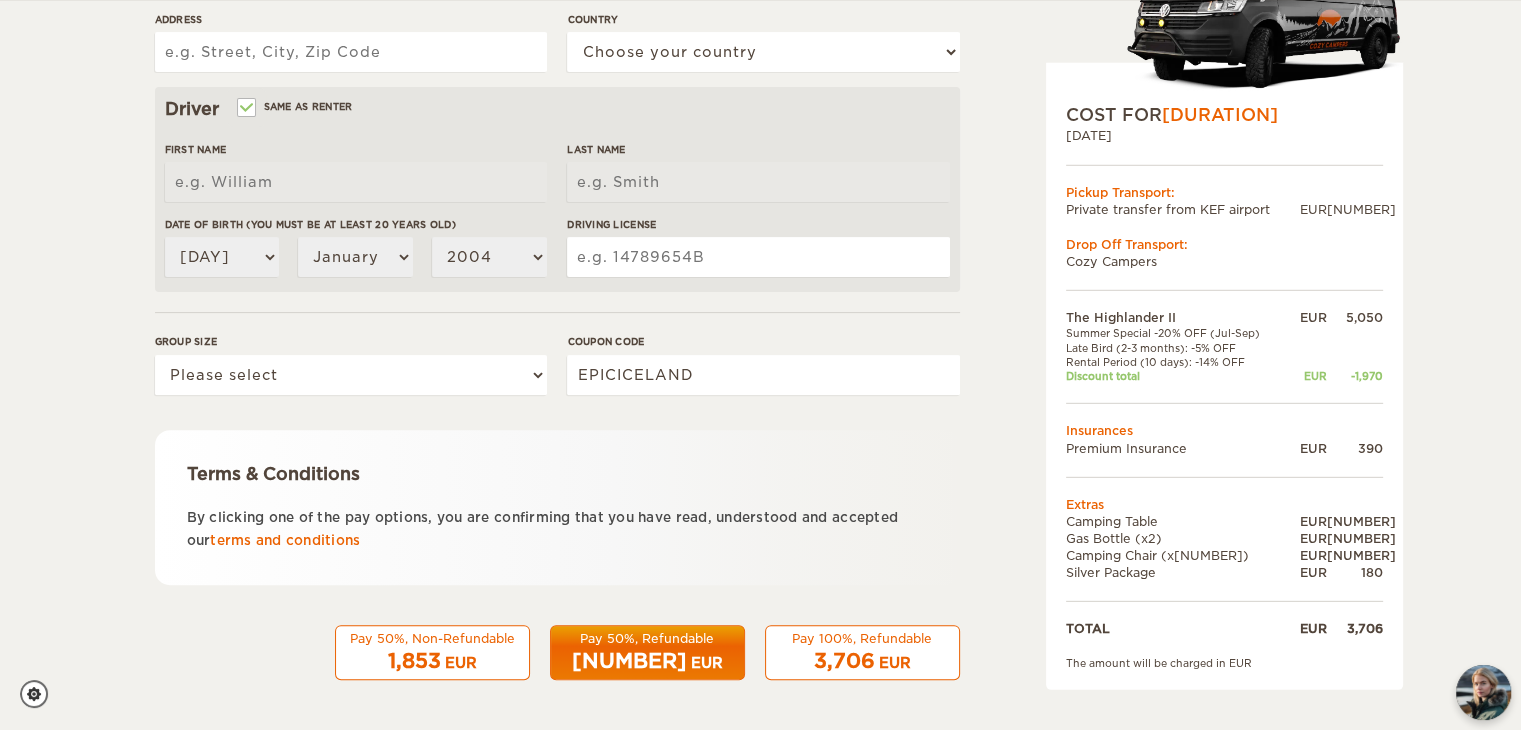 click on "Renter
First Name
Last Name
Date of birth (You must be at least 20 years old)
01
02
03
04
05
06
07
08
09
10
11
12
13
14
15
16
17
18
19
20
21
22
23
24
25
26
27
28
29
30
31
January
February
March
April
May
June
July
August
September
October
November
December
2004 2003 2002 2001 2000 1999 1998 1997 1996 1995 1994 1993 1992 1991 1990 1989 1988 1987 1986 1985 1984 1983 1982 1981 1980 1979 1978 1977 1976 1975 1974 1973 1972 1971 1970 1969 1968 1967 1966 1965 1964 1963 1962 1961 1960 1959 1958 1957 1956 1955 1954 1953 1952 1951 1950" at bounding box center (557, 153) 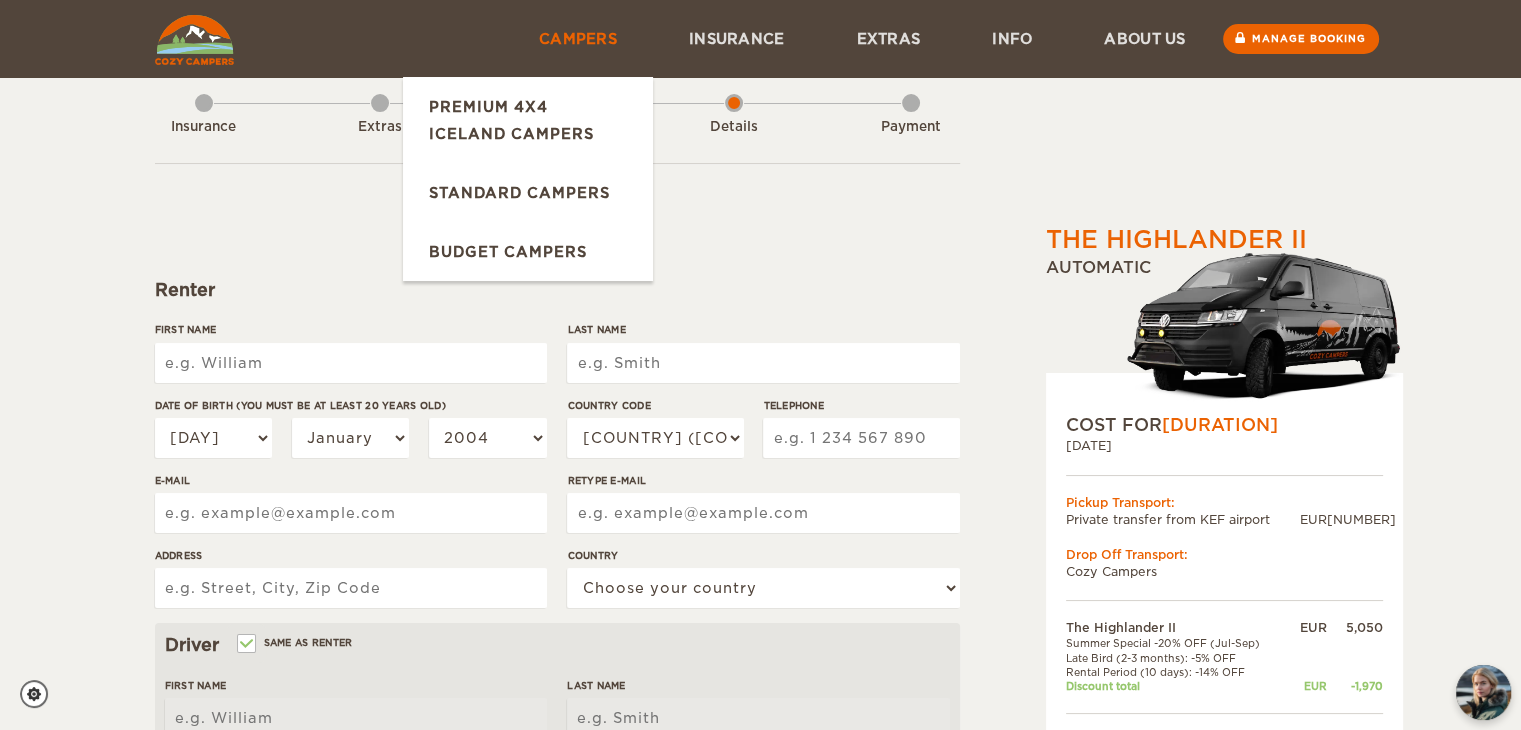 scroll, scrollTop: 0, scrollLeft: 0, axis: both 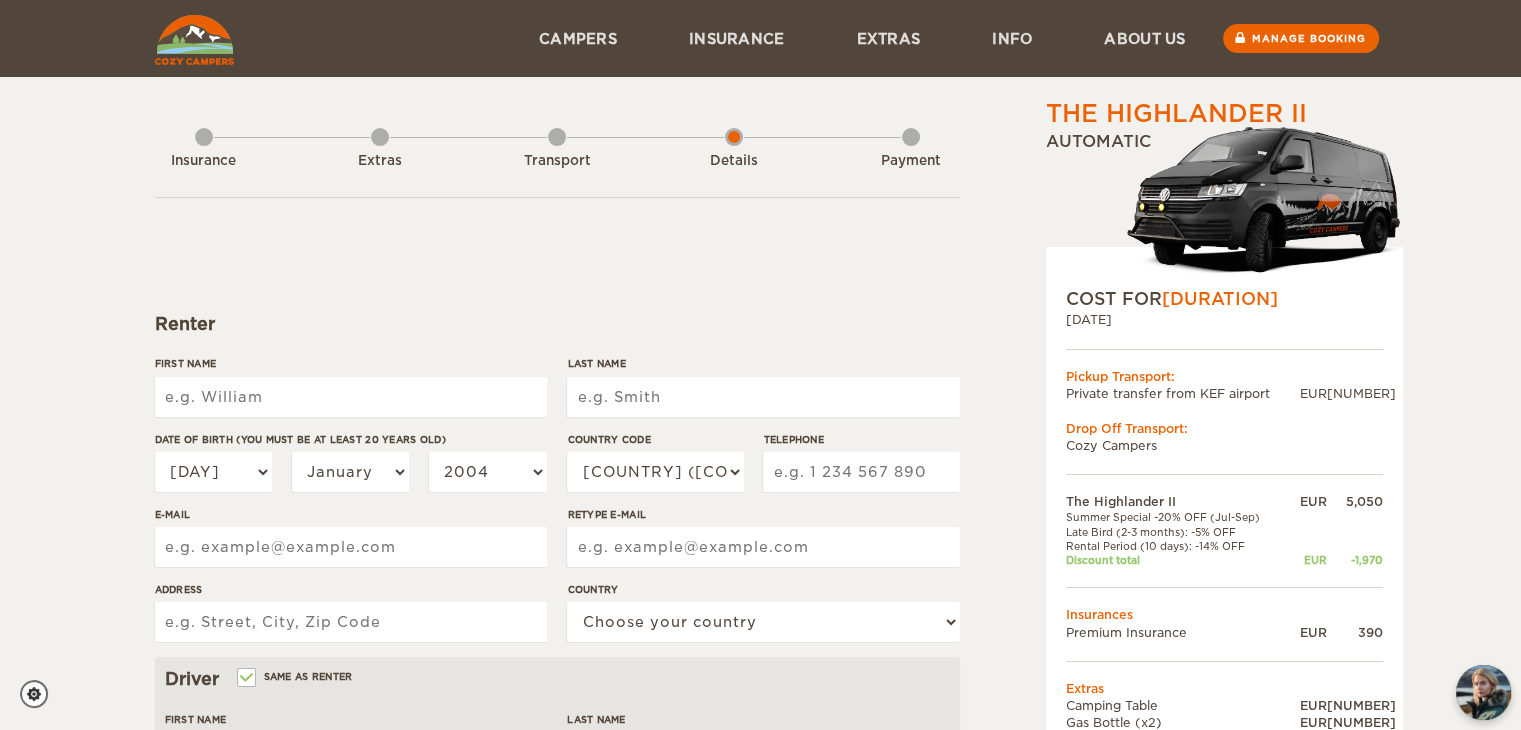 click on "Extras" at bounding box center (380, 157) 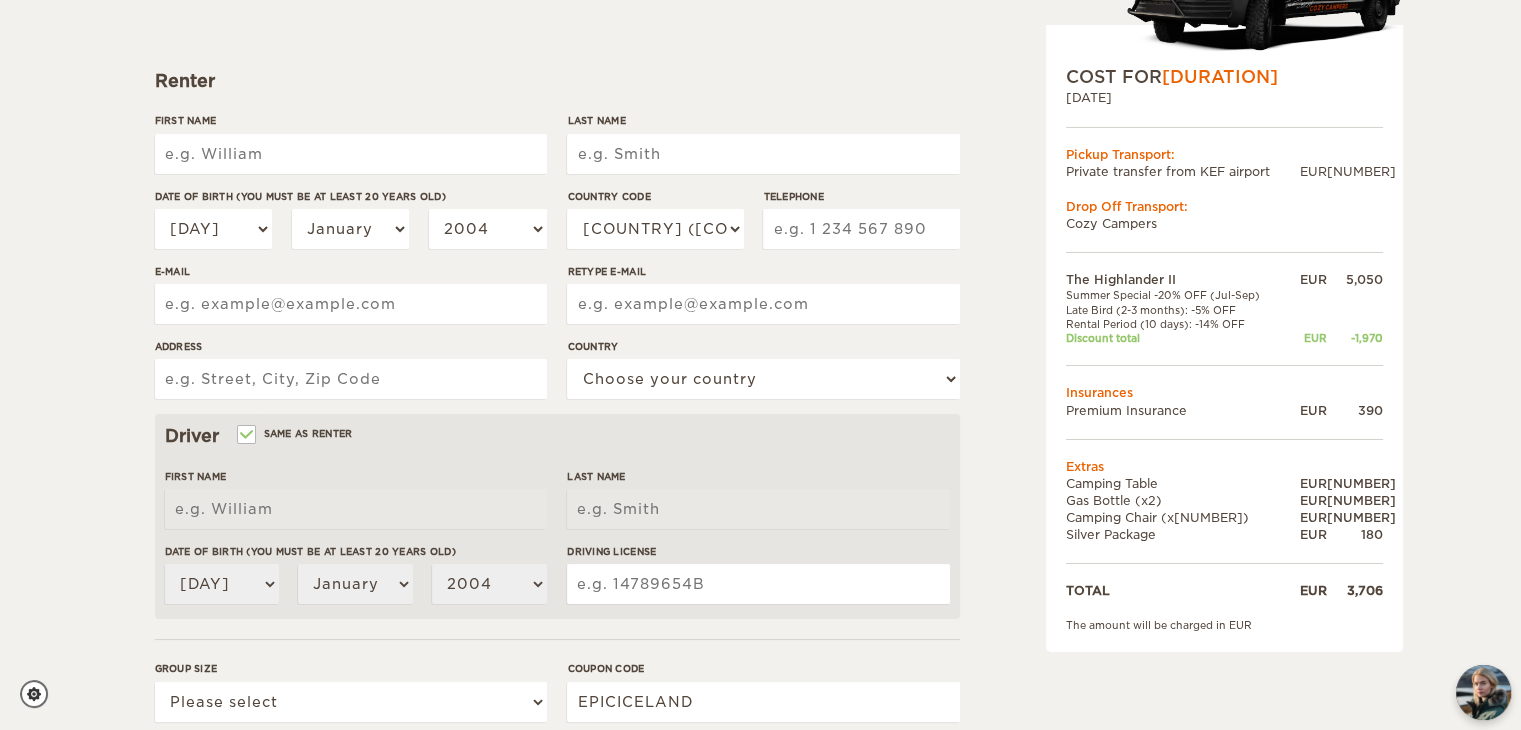 scroll, scrollTop: 280, scrollLeft: 0, axis: vertical 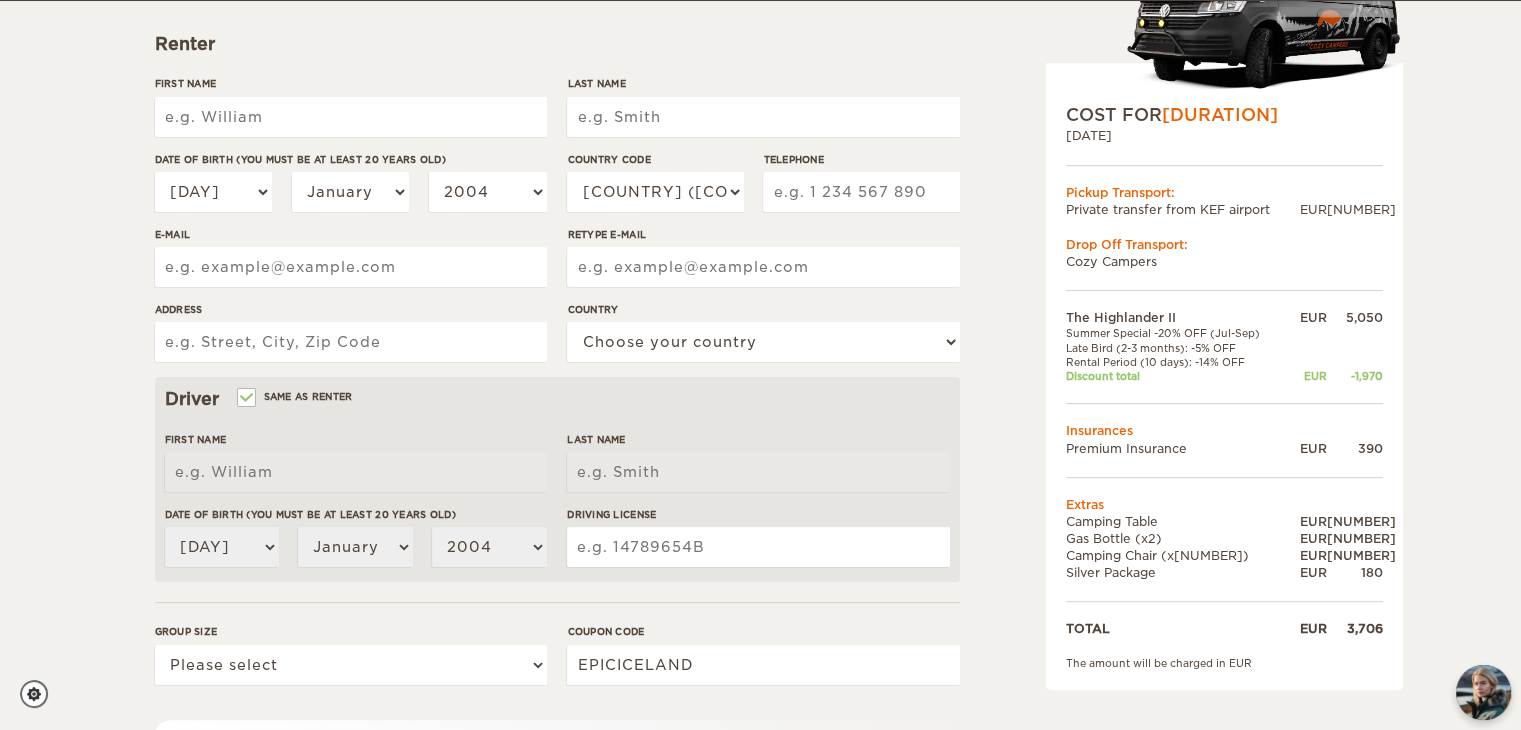 click on "First Name" at bounding box center [351, 117] 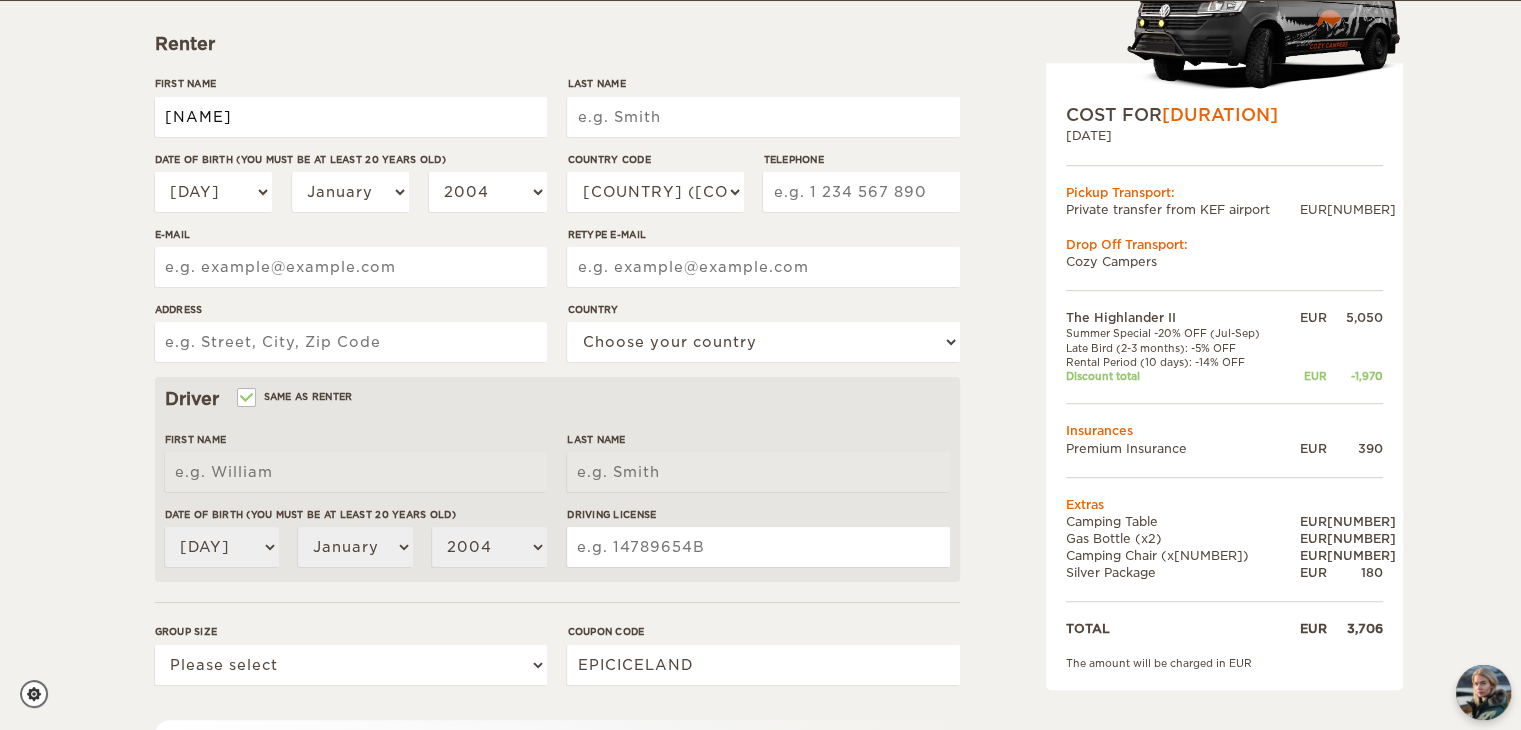 type on "[NAME]" 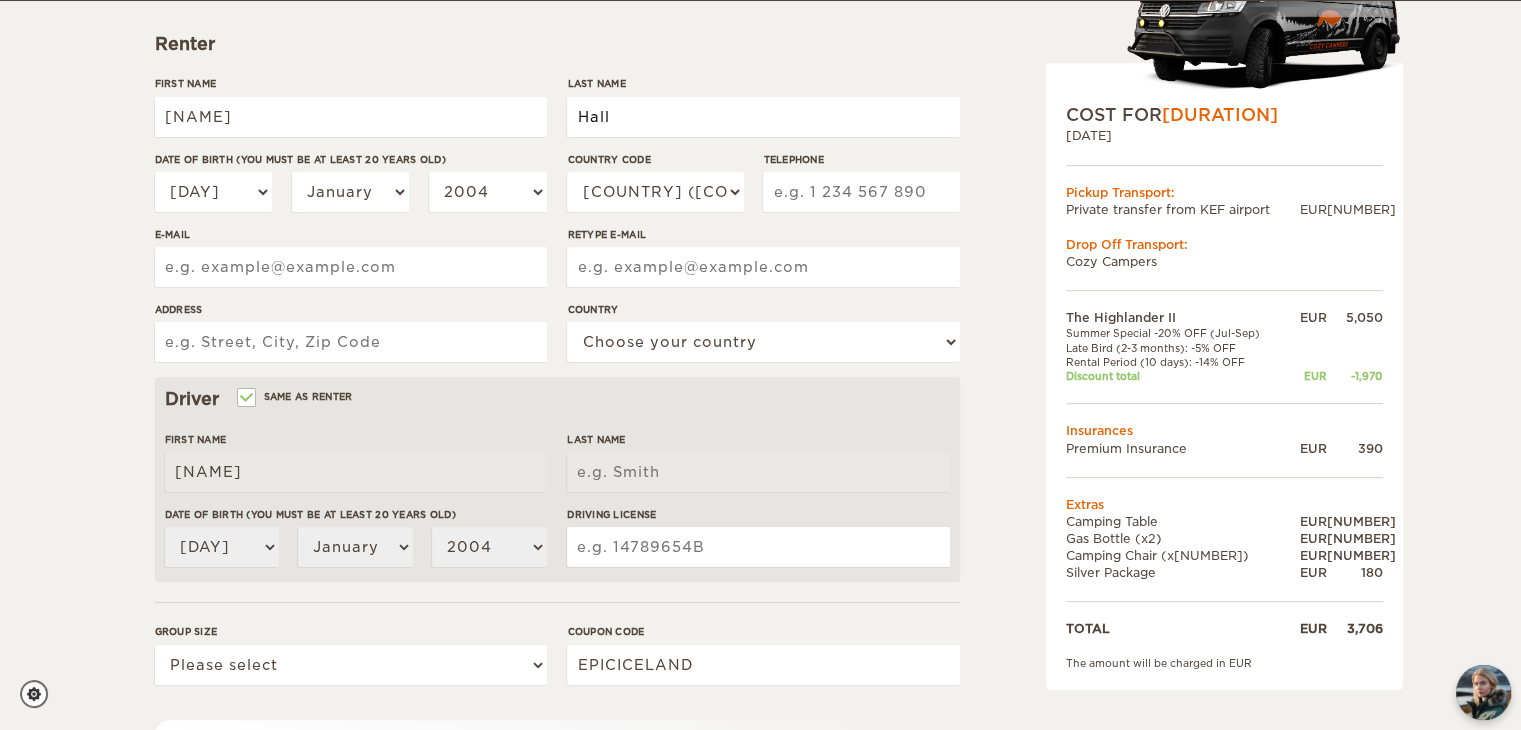 type on "Hall" 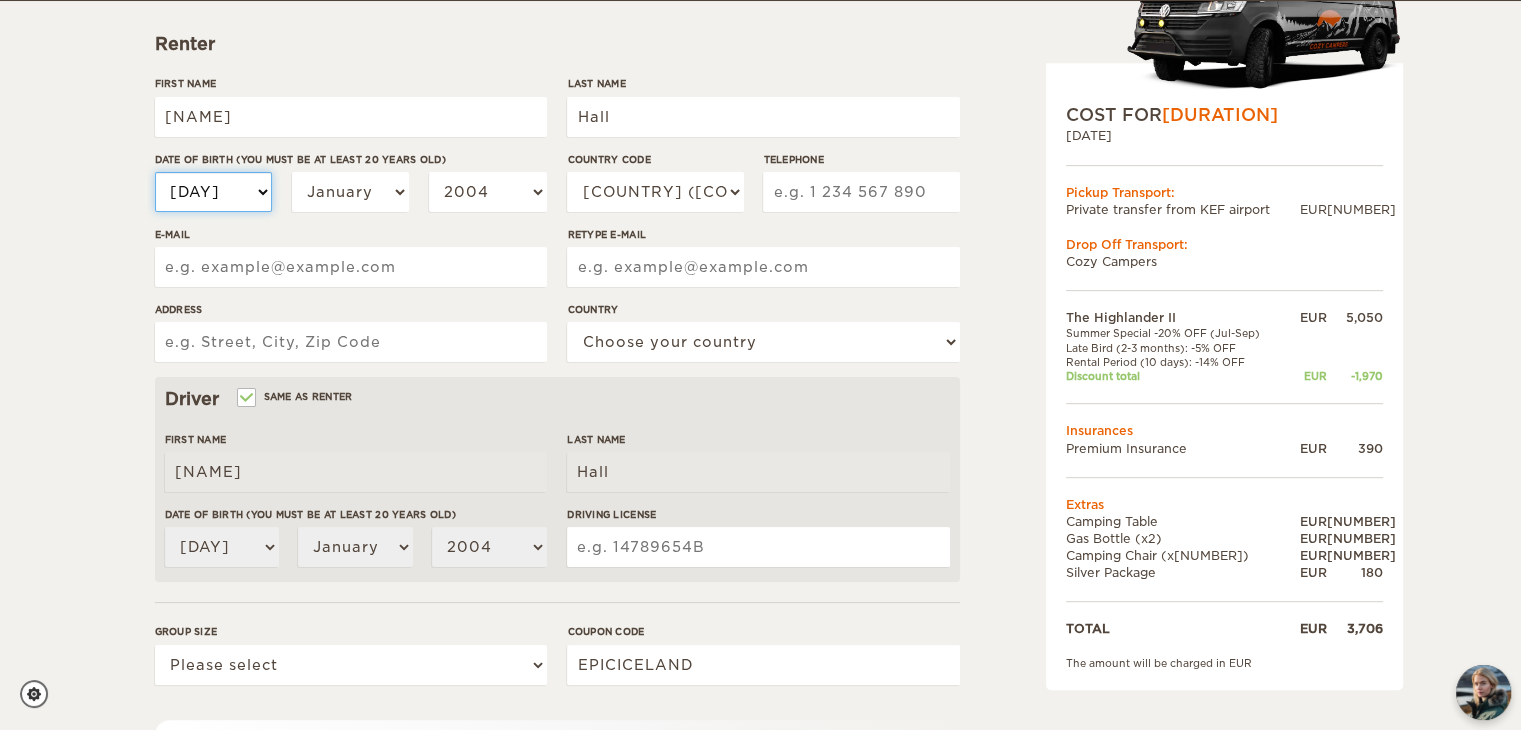 click on "[DD]
[DD]
[DD]
[DD]
[DD]
[DD]
[DD]
[DD]
[DD]
[DD]
[DD]
[DD]
[DD]
[DD]
[DD]
[DD]
[DD]
[DD]
[DD]
[DD]
[DD]
[DD]
[DD]
[DD]
[DD]
[DD]
[DD]
[DD]
[DD]
[DD]
[DD]
[DD]" at bounding box center [214, 192] 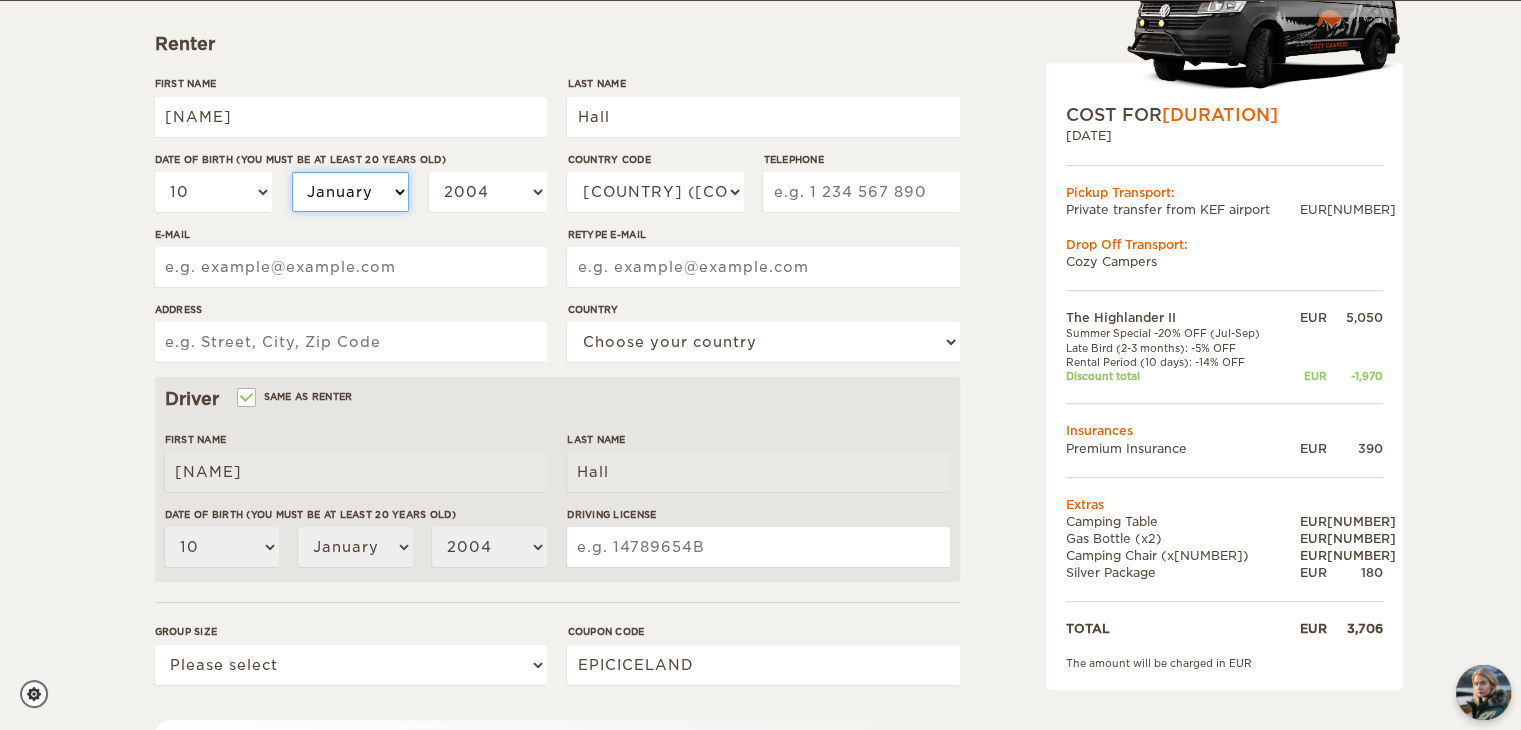 click on "[MONTH]
[MONTH]
[MONTH]
[MONTH]
[MONTH]
[MONTH]
[MONTH]
[MONTH]
[MONTH]
[MONTH]
[MONTH]
[MONTH]" at bounding box center (351, 192) 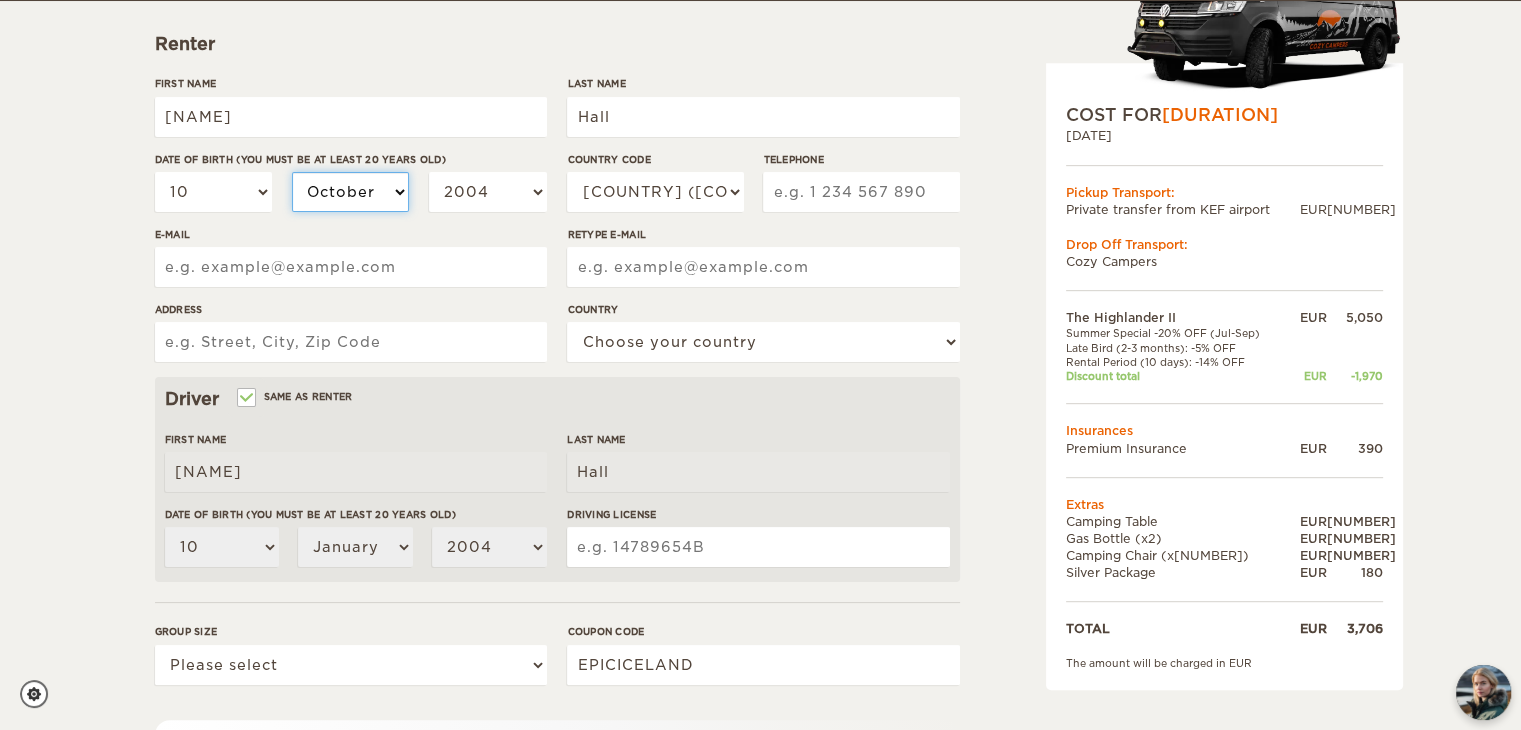 click on "[MONTH]
[MONTH]
[MONTH]
[MONTH]
[MONTH]
[MONTH]
[MONTH]
[MONTH]
[MONTH]
[MONTH]
[MONTH]
[MONTH]" at bounding box center [351, 192] 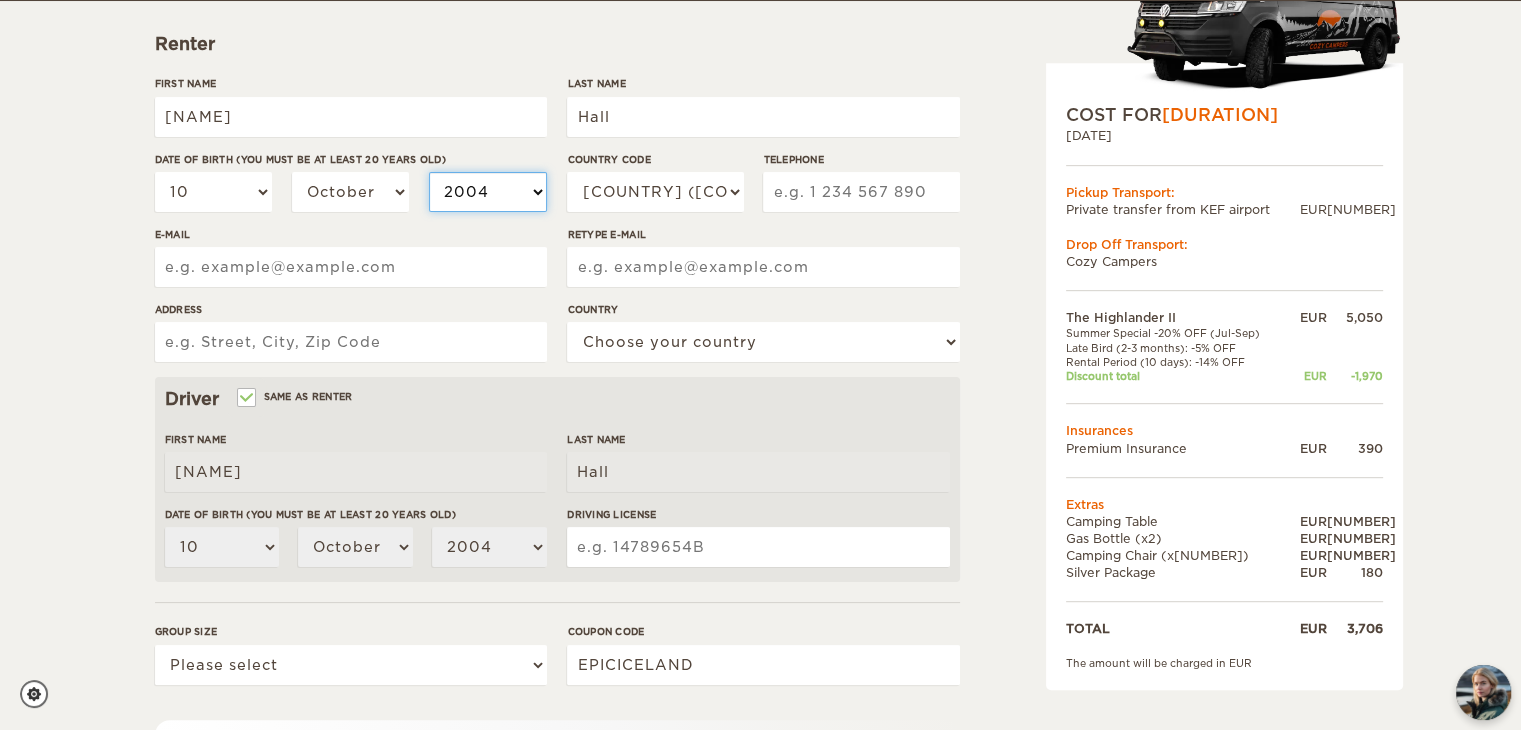 click on "2004 2003 2002 2001 2000 1999 1998 1997 1996 1995 1994 1993 1992 1991 1990 1989 1988 1987 1986 1985 1984 1983 1982 1981 1980 1979 1978 1977 1976 1975 1974 1973 1972 1971 1970 1969 1968 1967 1966 1965 1964 1963 1962 1961 1960 1959 1958 1957 1956 1955 1954 1953 1952 1951 1950" at bounding box center [488, 192] 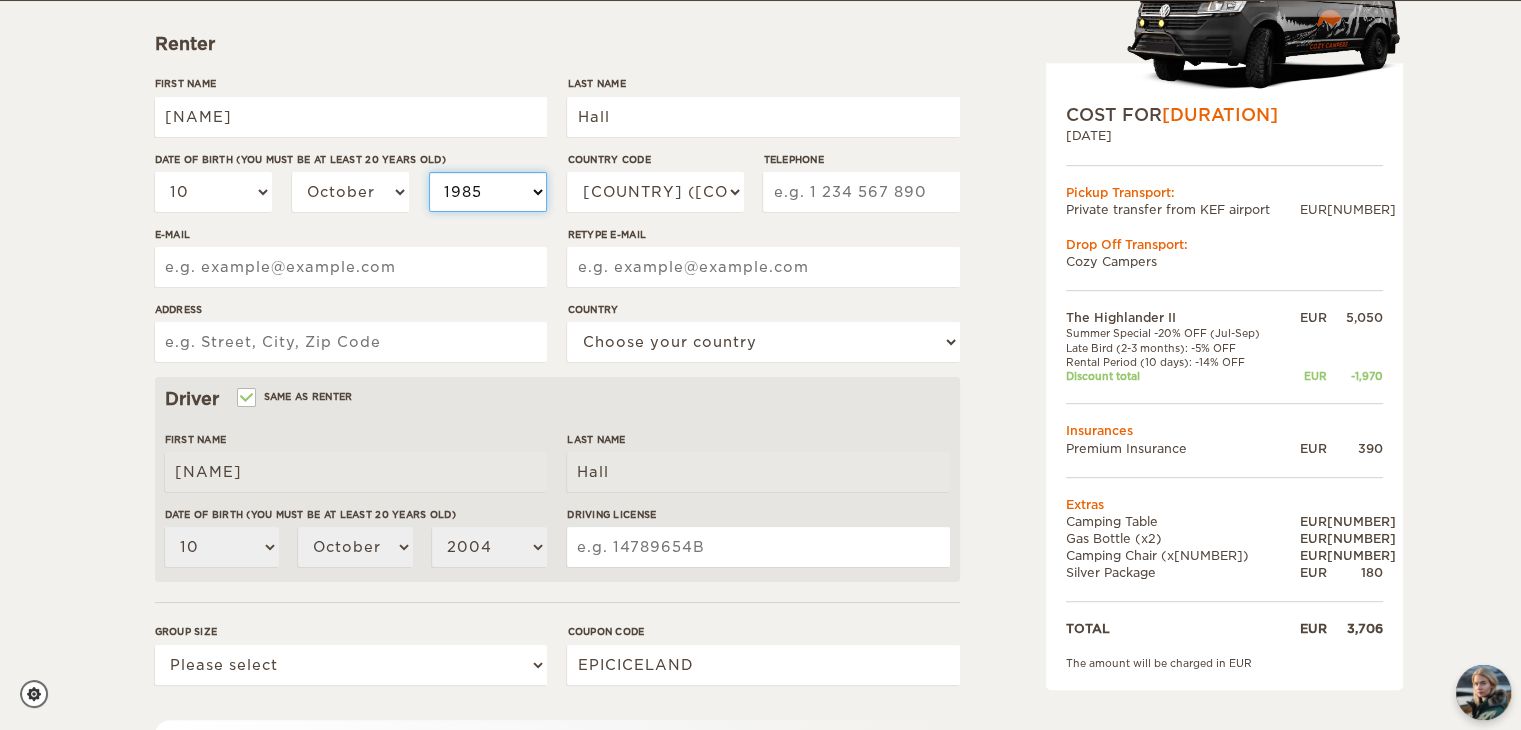 click on "2004 2003 2002 2001 2000 1999 1998 1997 1996 1995 1994 1993 1992 1991 1990 1989 1988 1987 1986 1985 1984 1983 1982 1981 1980 1979 1978 1977 1976 1975 1974 1973 1972 1971 1970 1969 1968 1967 1966 1965 1964 1963 1962 1961 1960 1959 1958 1957 1956 1955 1954 1953 1952 1951 1950" at bounding box center (488, 192) 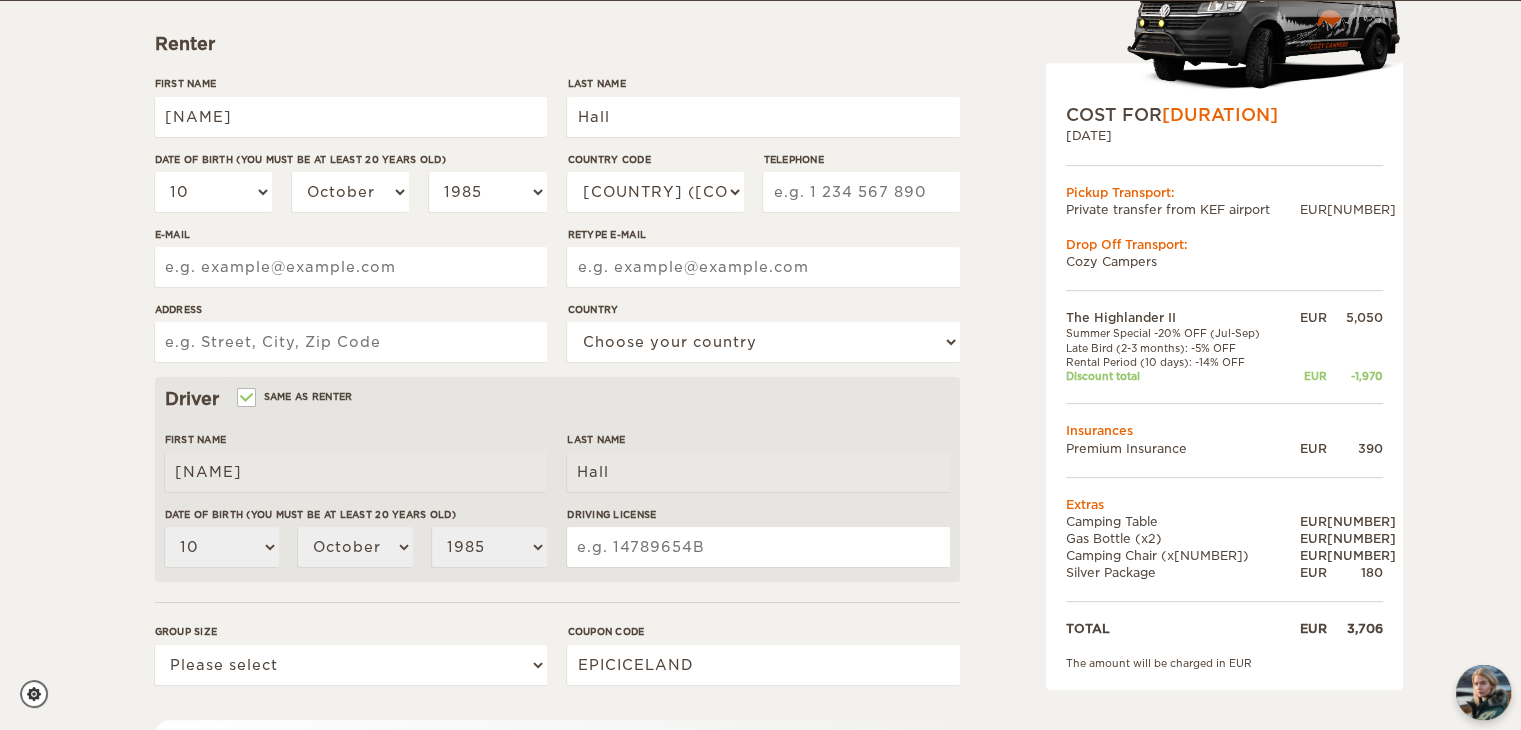 click on "Telephone" at bounding box center (861, 192) 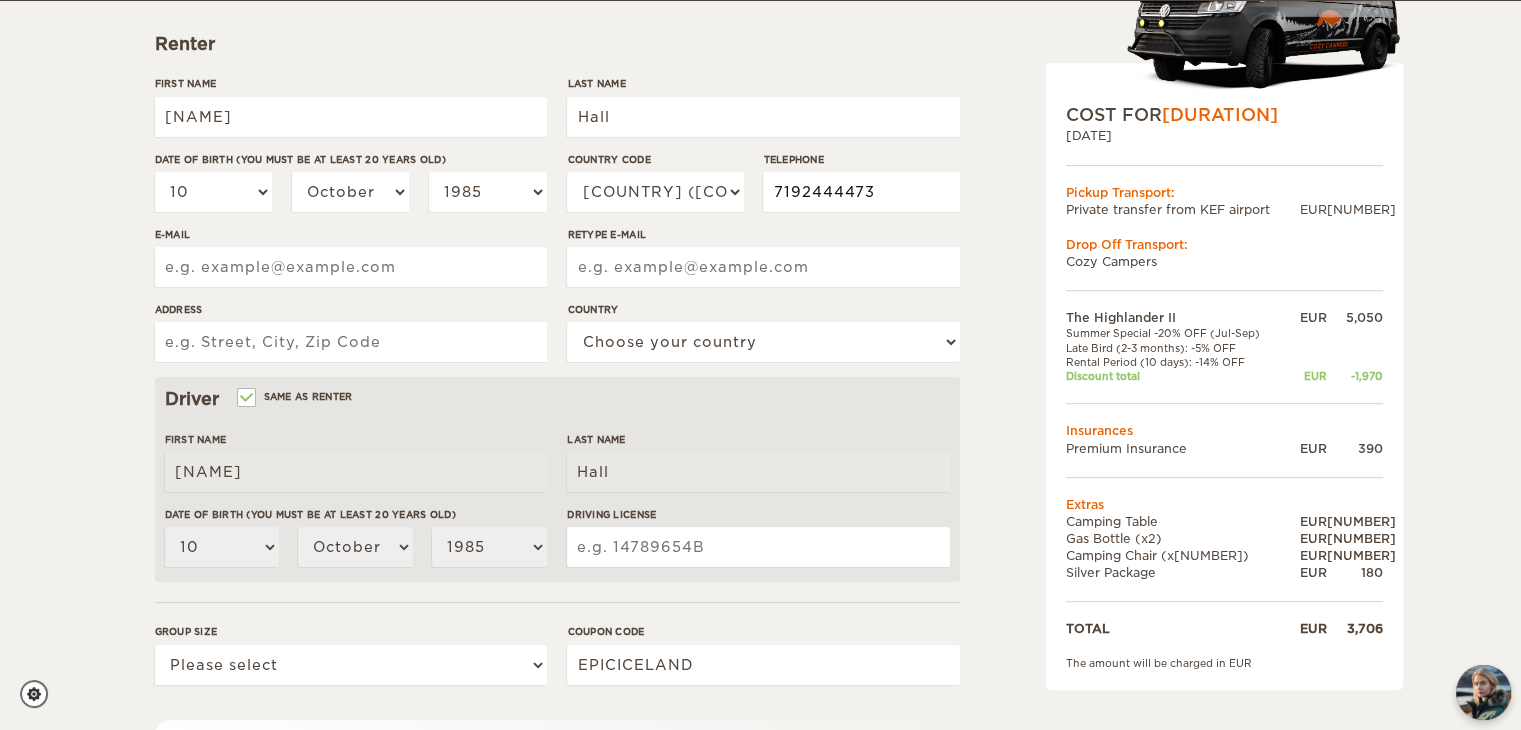type on "7192444473" 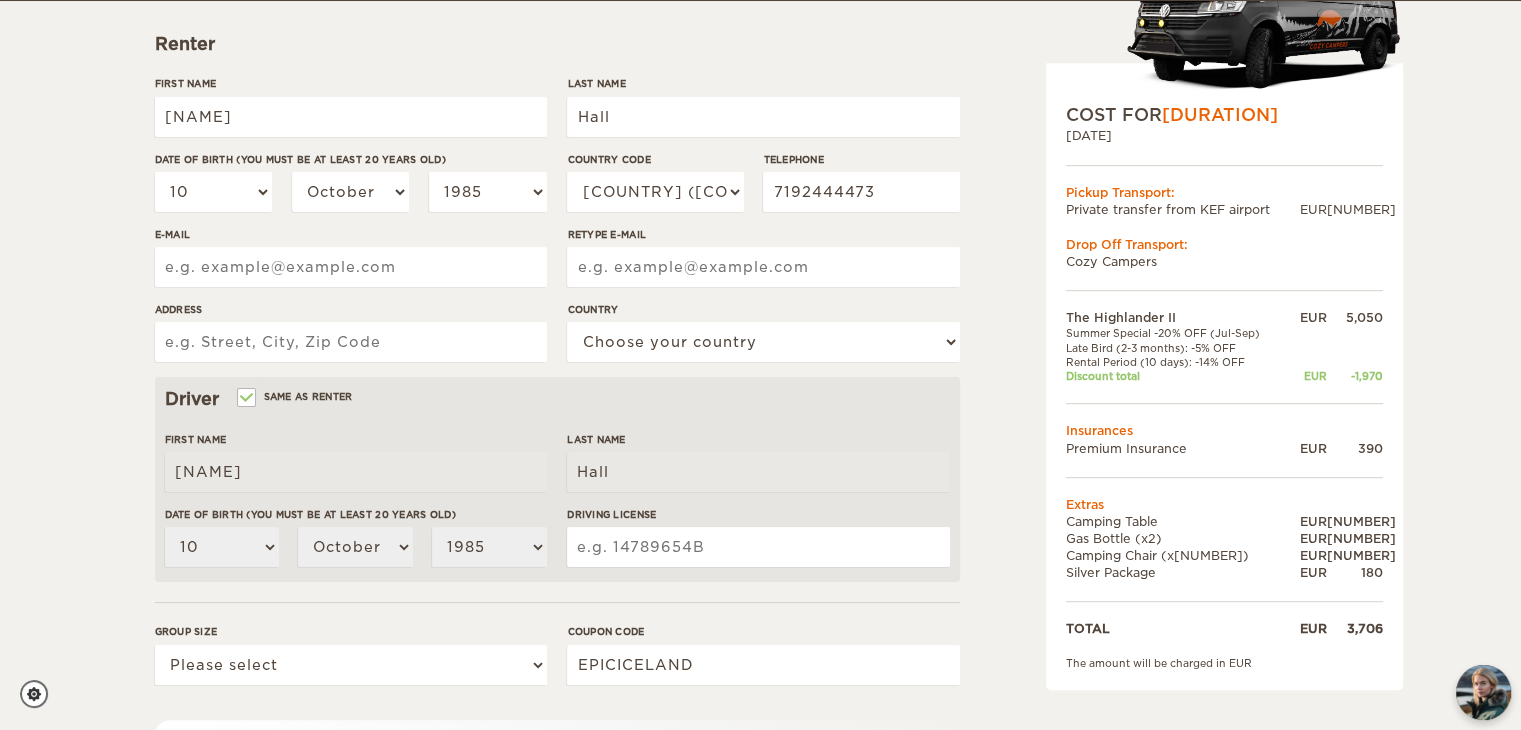 click on "E-mail" at bounding box center [351, 267] 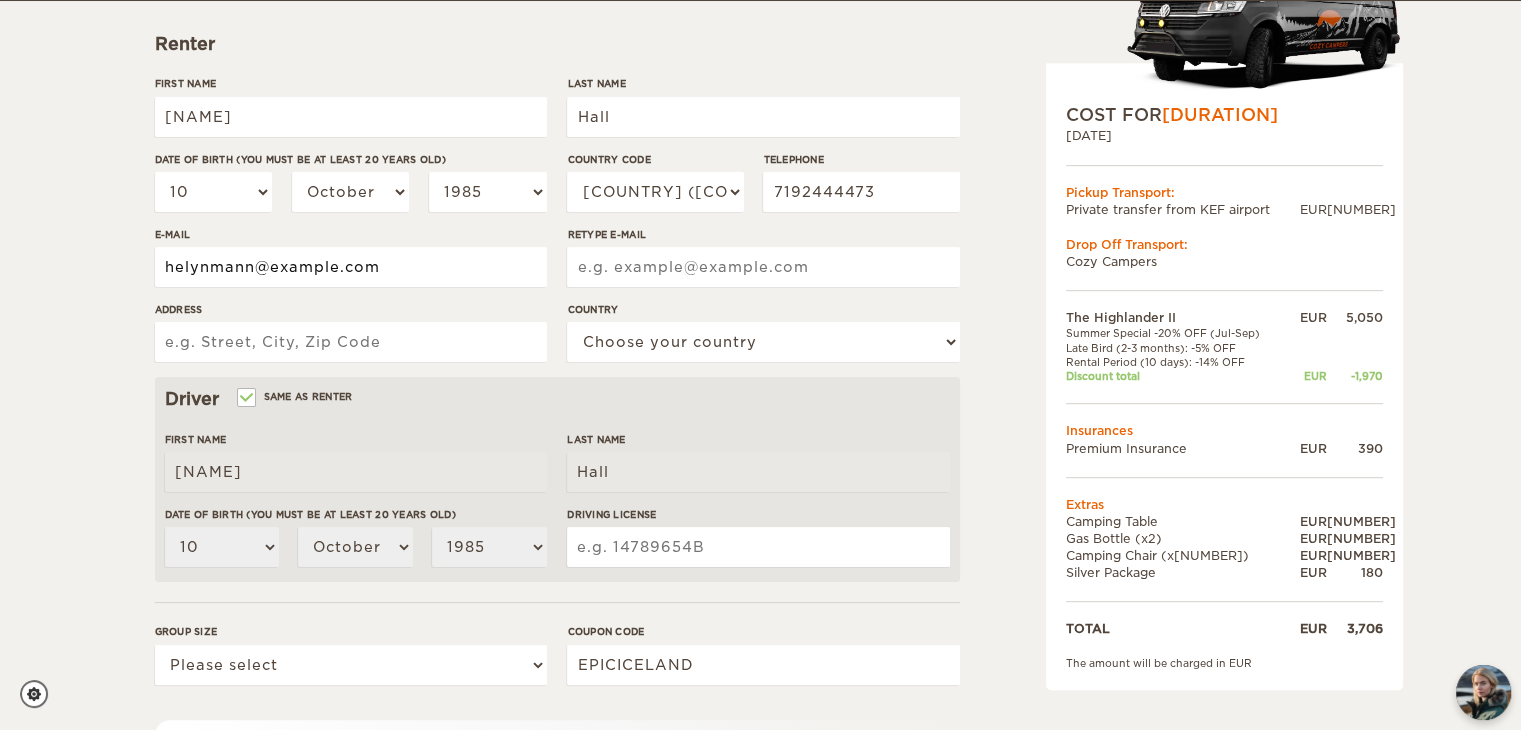 type on "helynmann@example.com" 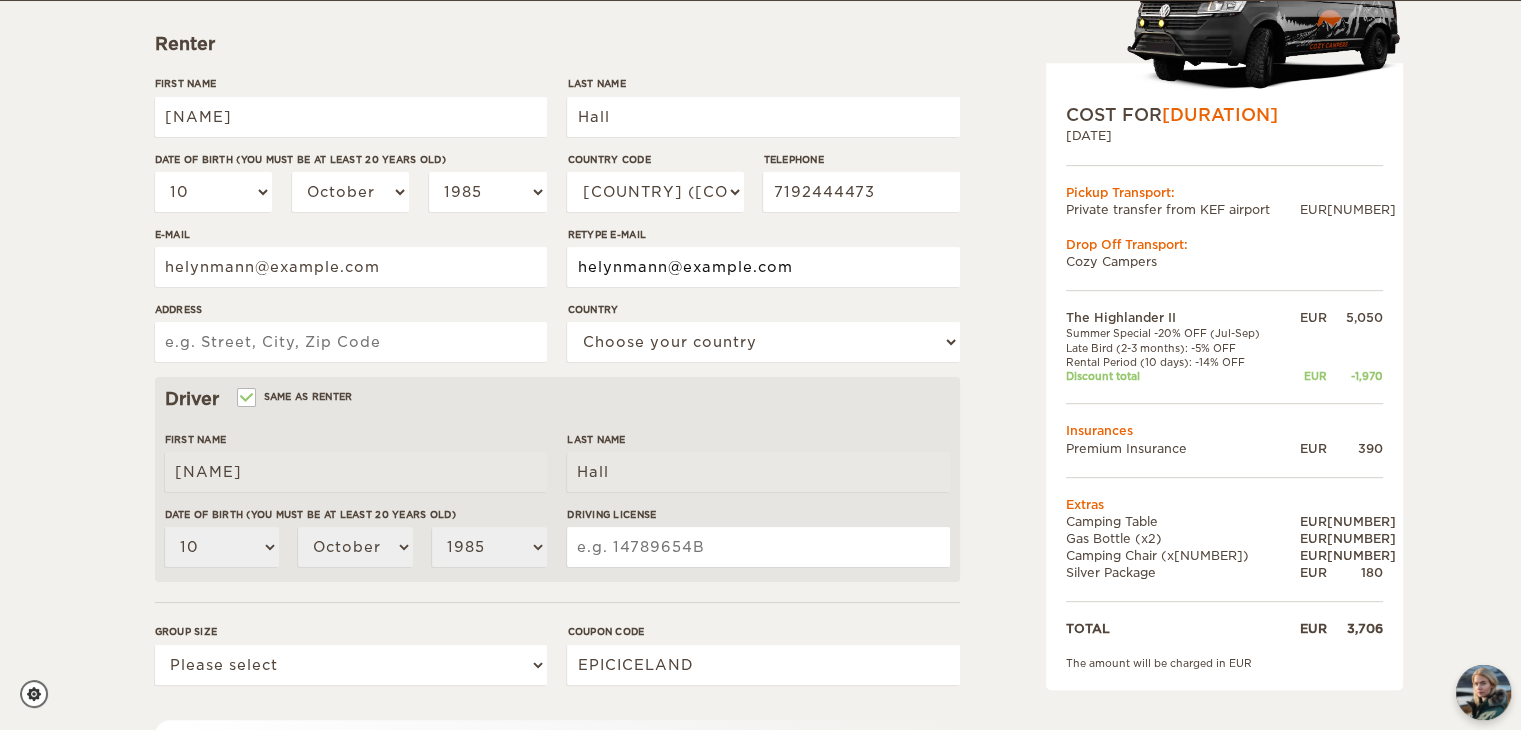 type on "helynmann@example.com" 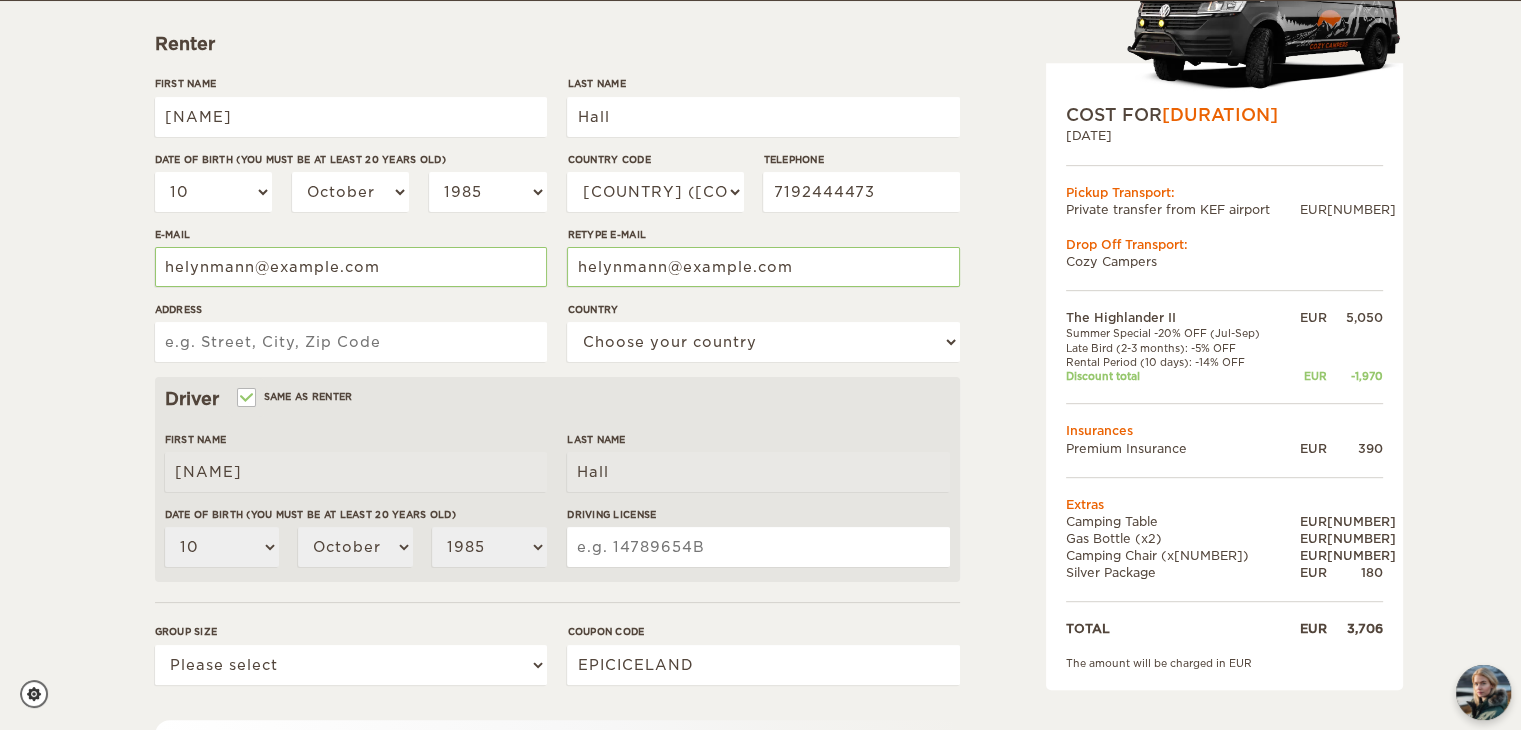 click on "Address" at bounding box center [351, 342] 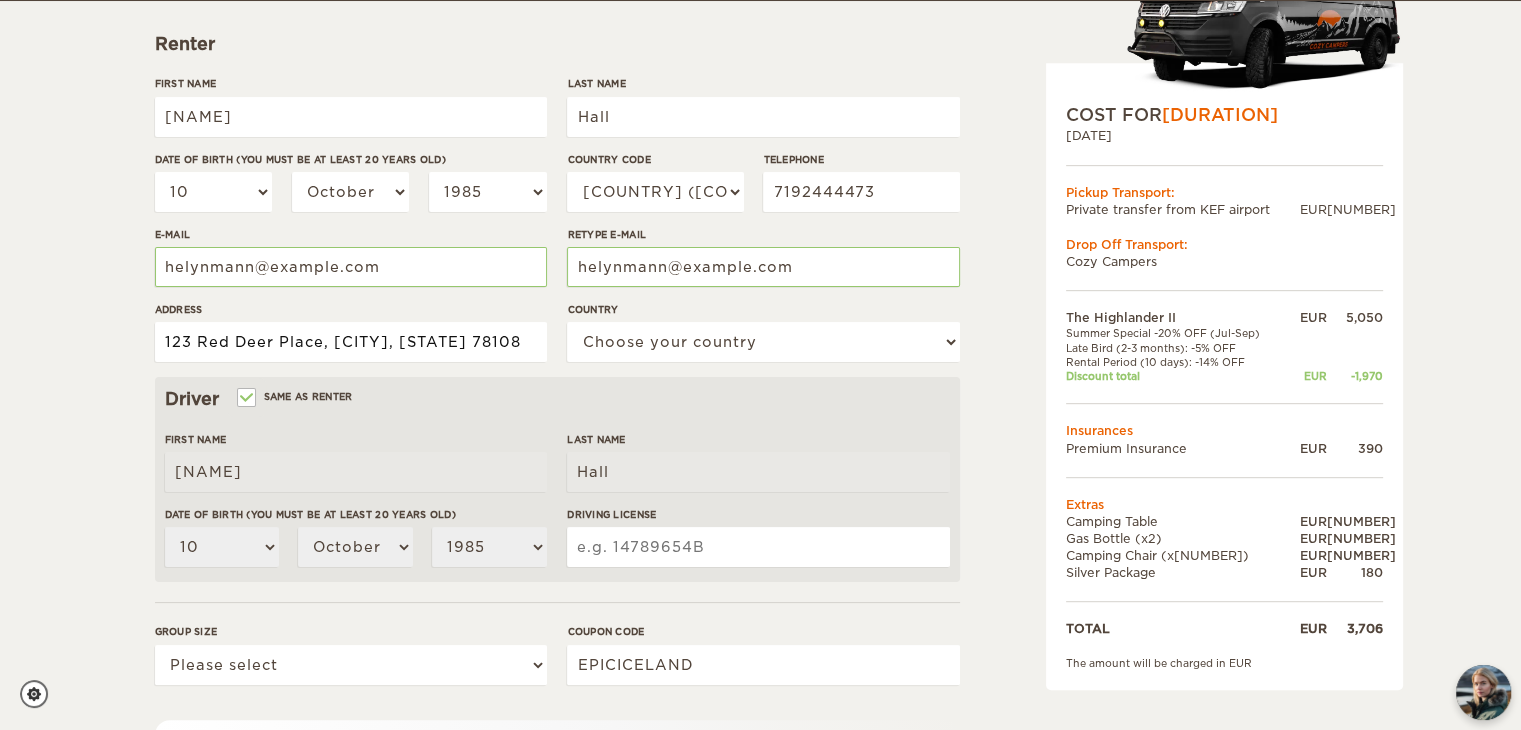 type on "123 Red Deer Place, [CITY], [STATE] 78108" 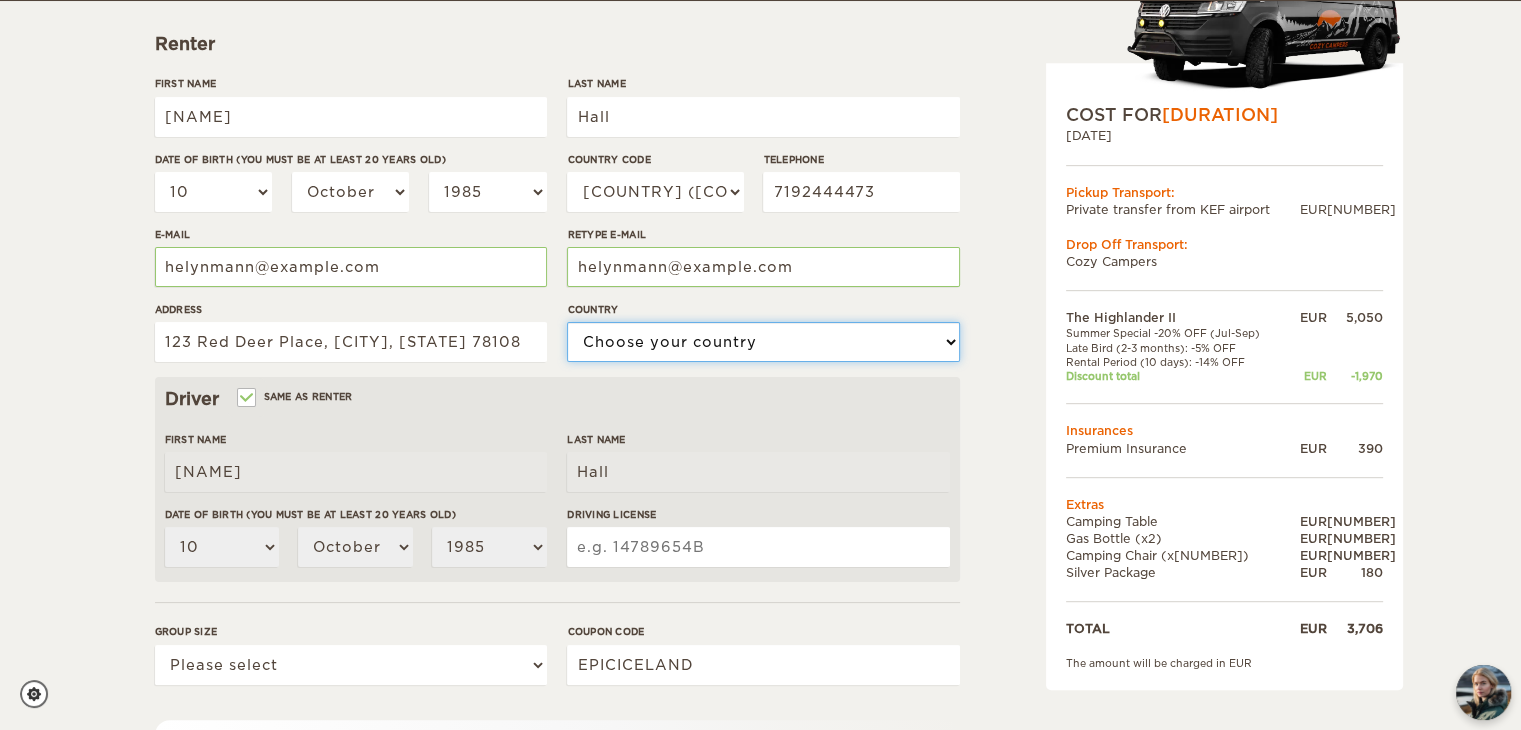 click on "Choose your country
[COUNTRY]
[COUNTRY]
[COUNTRY]
Afghanistan Albania Algeria American Samoa Andorra Angola Anguilla Antarctica Antigua and Barbuda Argentina Armenia Aruba Australia Austria Azerbaijan Bahamas Bahrain Bangladesh Barbados Belarus Belgium Belize Benin Bermuda Bhutan Bolivia Bosnia and Herzegovina Botswana Brazil British Virgin Islands Brunei Bulgaria Burkina Faso Burma (Myanmar) Canada Cape Verde Cayman Islands Central African Republic Chad Chile China Christmas Island Cocos (Keeling) Islands Colombia Comoros Cook Islands Costa Rica Croatia Cuba Cyprus Czech Republic Democratic Republic of the Congo Denmark Djibouti Dominica Dominican Republic Ecuador Egypt El Salvador Equatorial Guinea Eritrea Estonia Ethiopia Falkland Islands Faroe Islands France French Polynesia Gabon Gambia Gaza Strip Georgia Germany Ghana Gibraltar Greece Greenland Grenada Guam Guatemala Guinea Guinea-Bissau Guyana Haiti Holy See (Vatican City)" at bounding box center (763, 342) 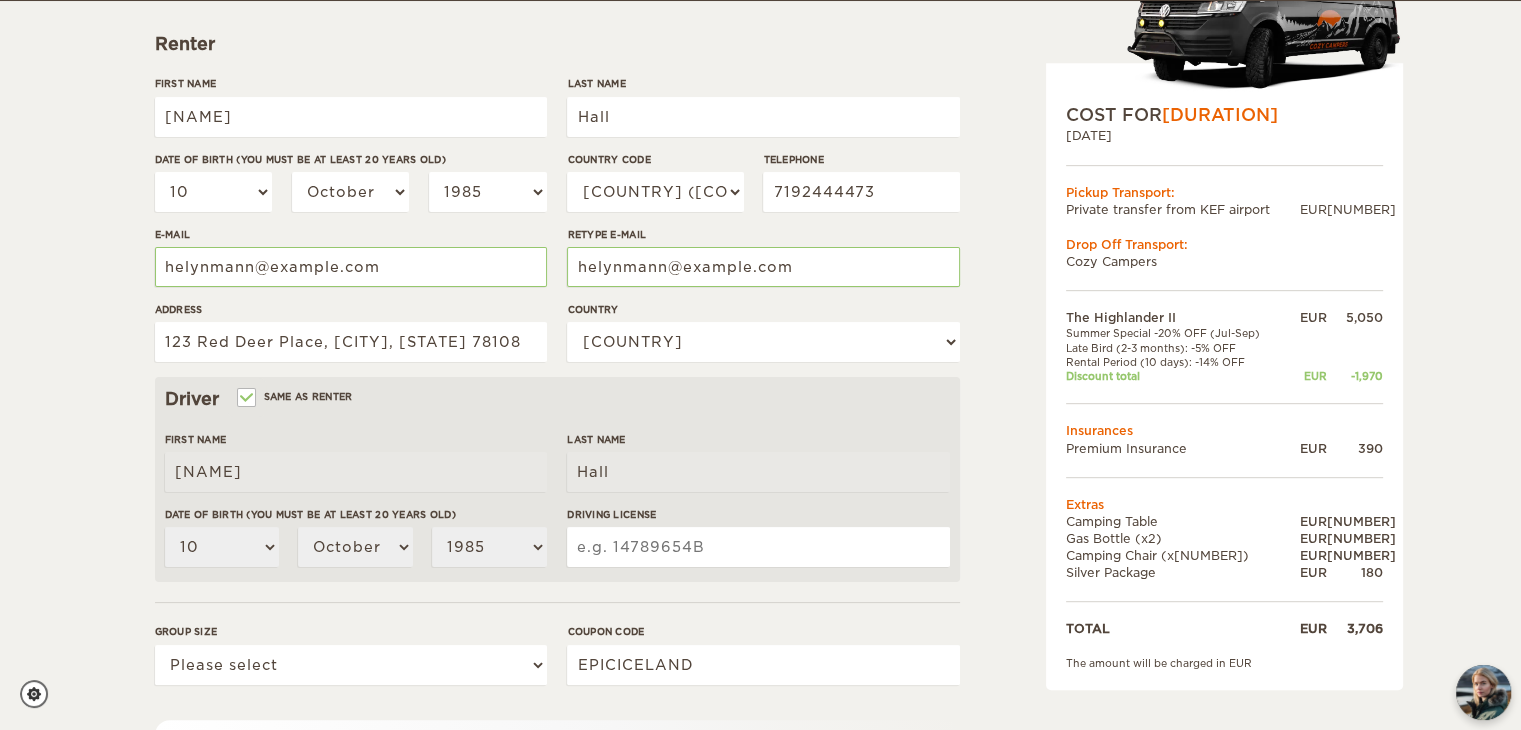 click on "The Highlander II
Expand
Collapse
Total
3,706
EUR
Automatic
COST FOR  10 Days
16. Sep 2025 09:00 - 25. Sep 2025 17:00
Pickup Transport:
Private transfer from KEF airport
EUR
0
Drop Off Transport:
Cozy Campers" at bounding box center [760, 370] 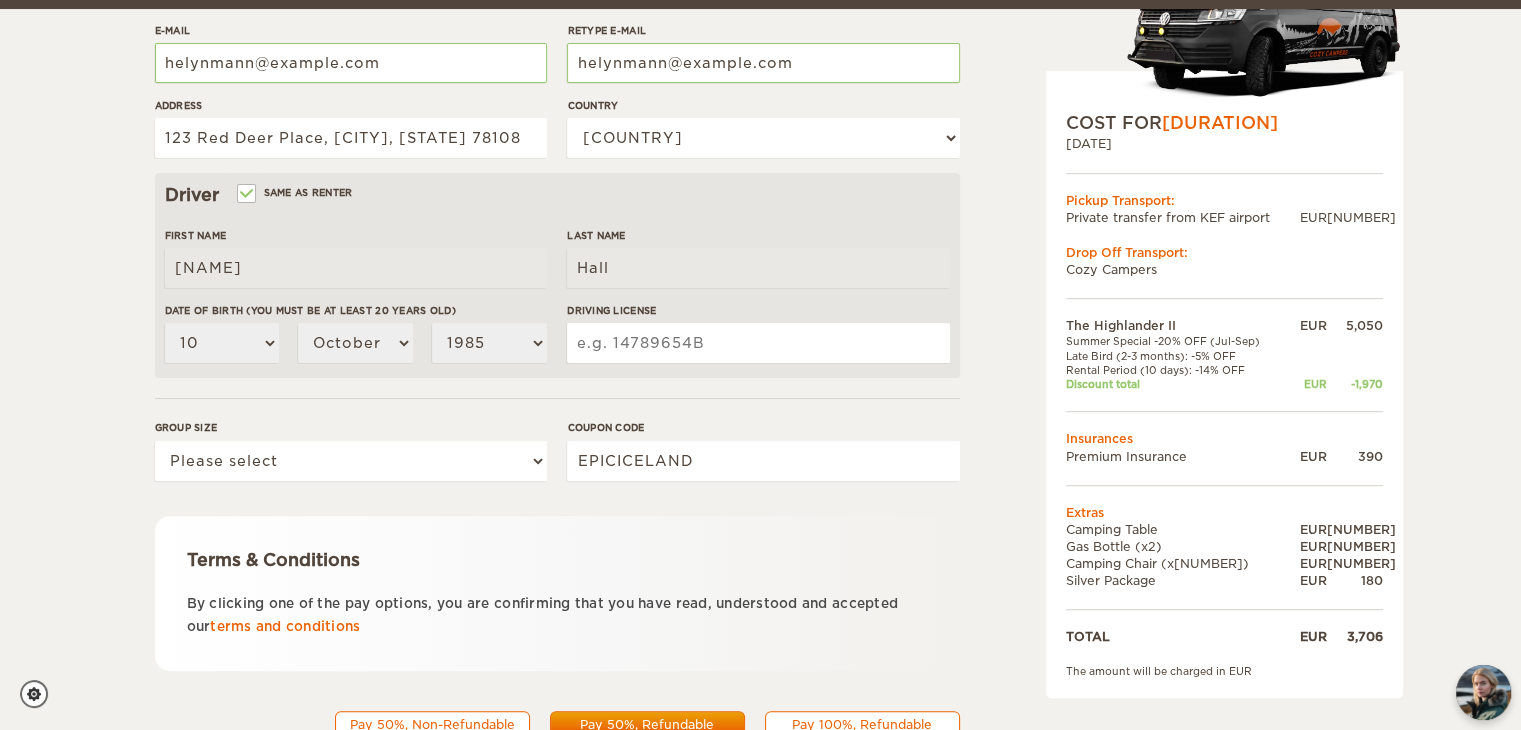 scroll, scrollTop: 493, scrollLeft: 0, axis: vertical 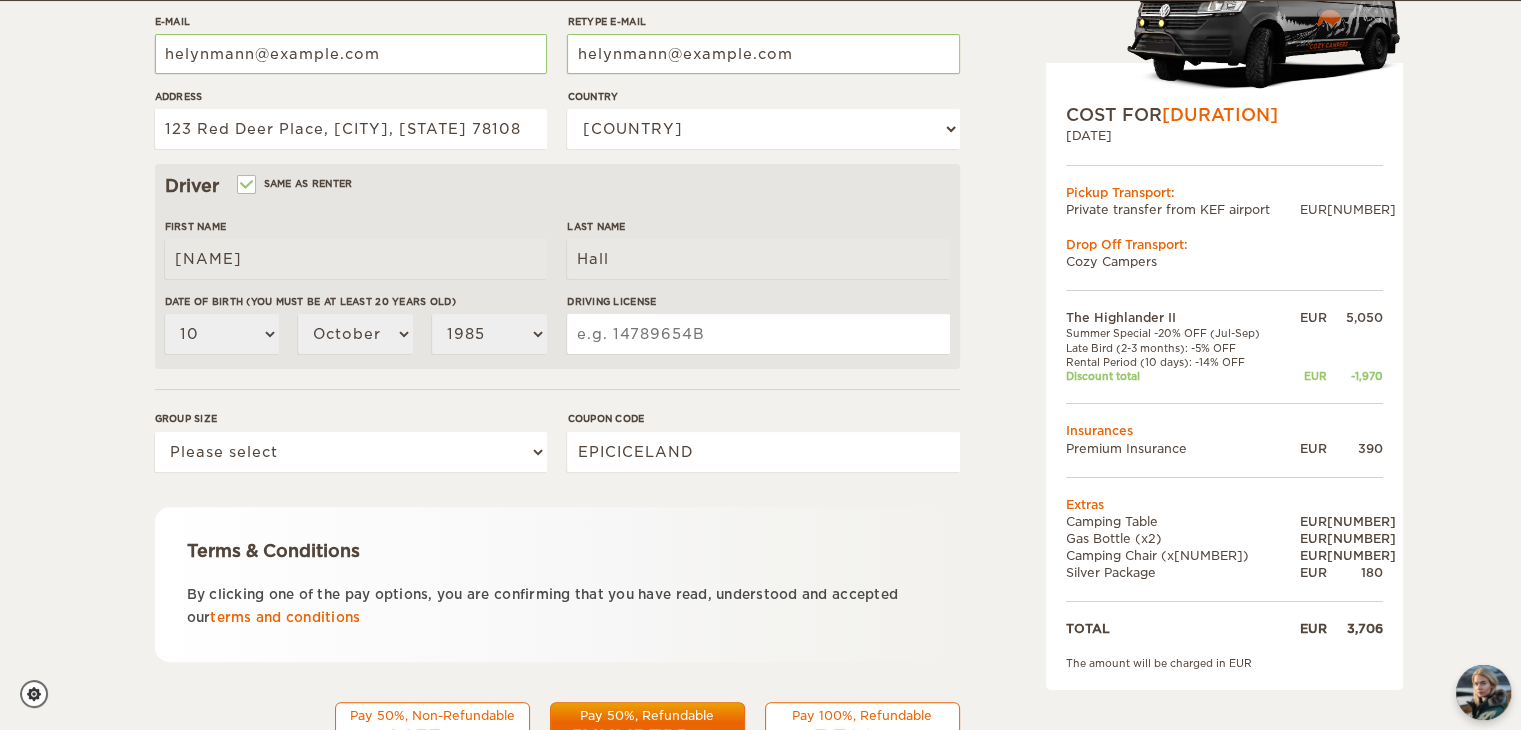 click on "Driving License" at bounding box center [758, 334] 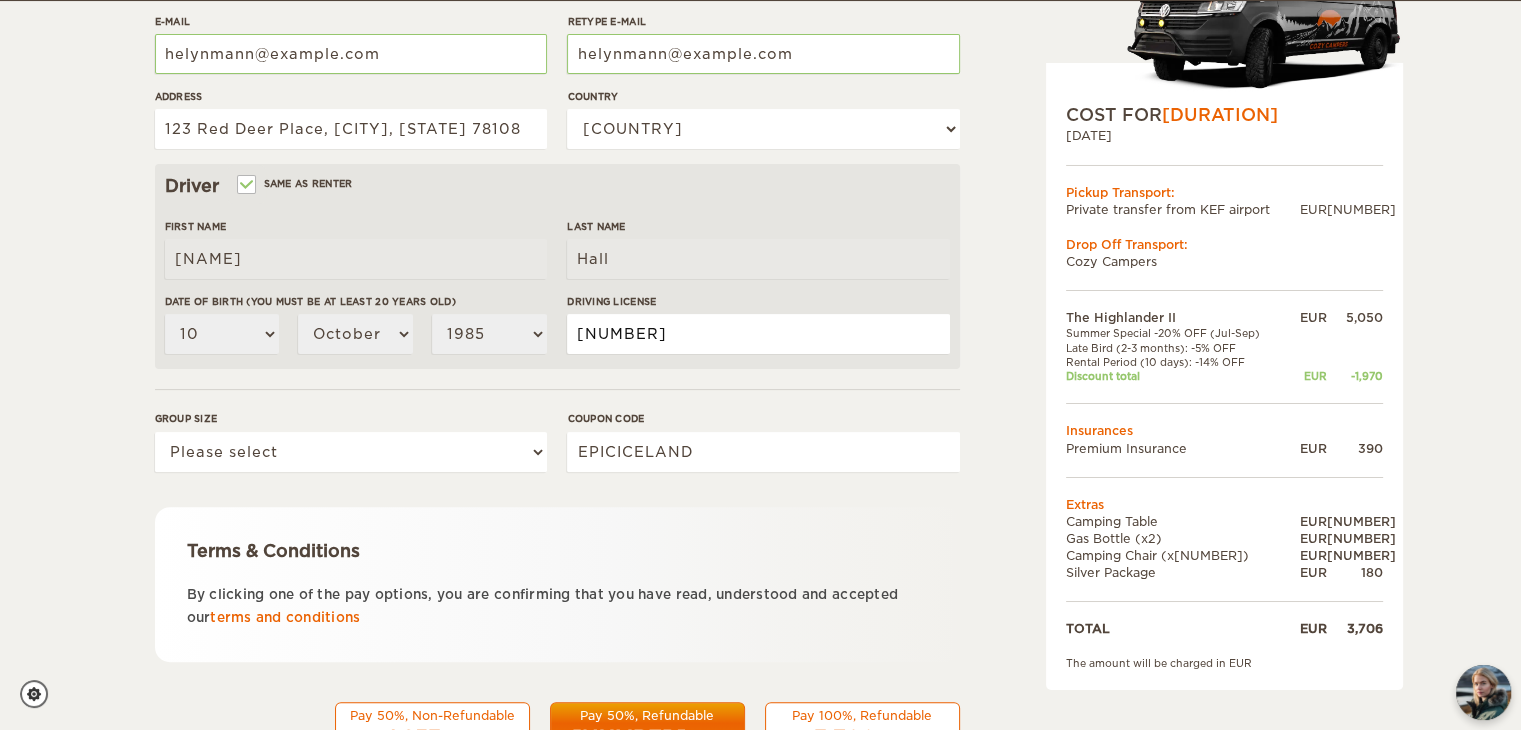 type on "[NUMBER]" 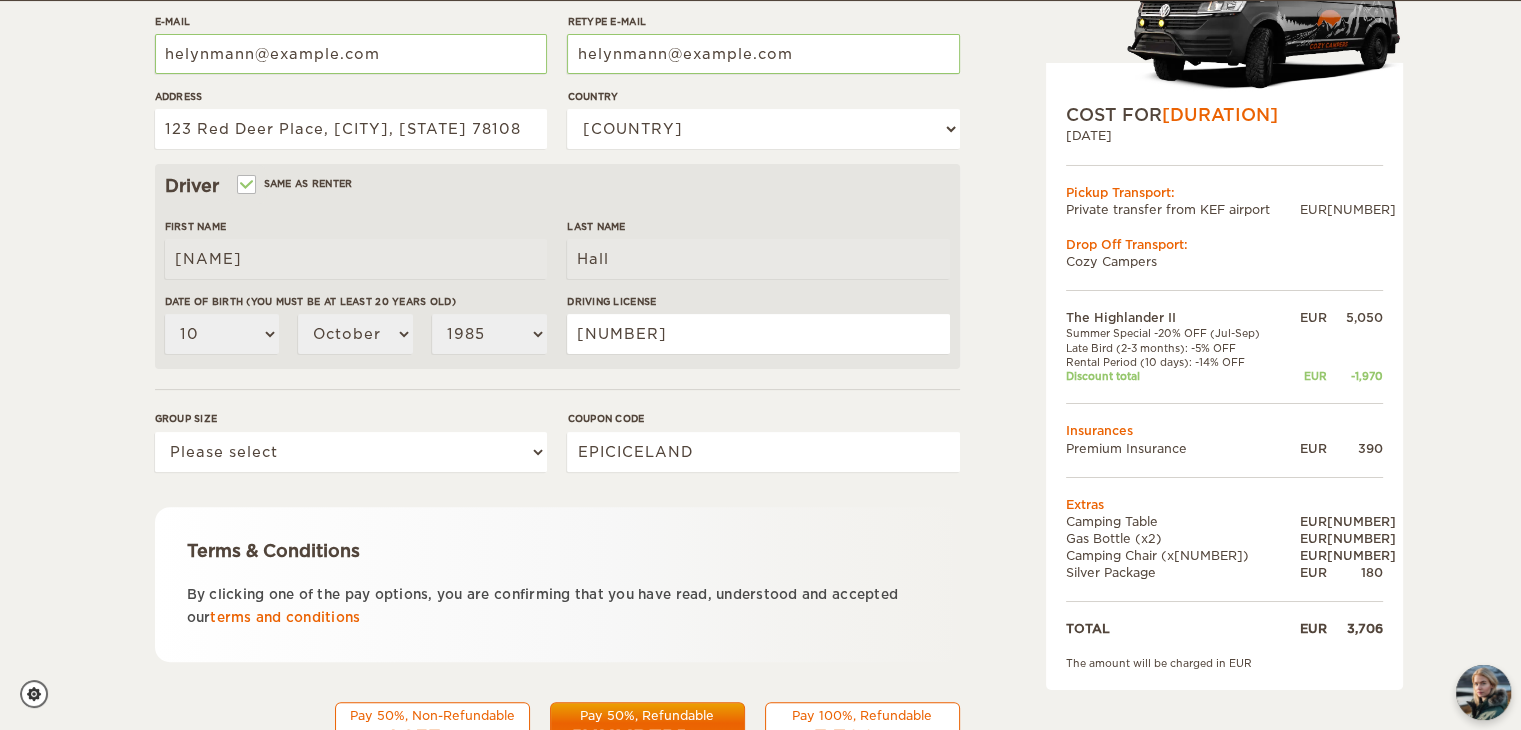 click on "Renter
First Name
[FIRST]
Last Name
[LAST]
Date of birth (You must be at least 20 years old)
[DD]
[DD]
[DD]
[DD]
[DD]
[DD]
[DD]
[DD]
[DD]
[DD]
[DD]
[DD]
[DD]
[DD]
[DD]
[DD]
[DD]
[DD]
[DD]
[DD]
[DD]
[DD]
[DD]
[DD]
[DD]
[DD]
[DD]
[DD]
[DD]
[DD]
[MONTH]
[MONTH]
[MONTH]
[MONTH]
[MONTH]
[MONTH]
[MONTH]
[MONTH]
[MONTH]
[MONTH]
[MONTH]
[MONTH]
[YEAR] [YEAR] [YEAR] [YEAR] [YEAR] [YEAR] [YEAR] [YEAR] [YEAR] [YEAR] [YEAR] [YEAR] [YEAR] [YEAR] [YEAR] [YEAR] [YEAR] [YEAR] [YEAR] [YEAR] [YEAR] [YEAR] [YEAR] [YEAR] [YEAR] [YEAR] [YEAR] [YEAR] [YEAR] [YEAR] [YEAR] [YEAR] [YEAR] [YEAR] [YEAR] [YEAR] [YEAR] [YEAR] [YEAR] [YEAR] [YEAR] [YEAR] [YEAR] [YEAR] [YEAR] [YEAR] [YEAR] [YEAR] [YEAR] [YEAR]" at bounding box center [557, 230] 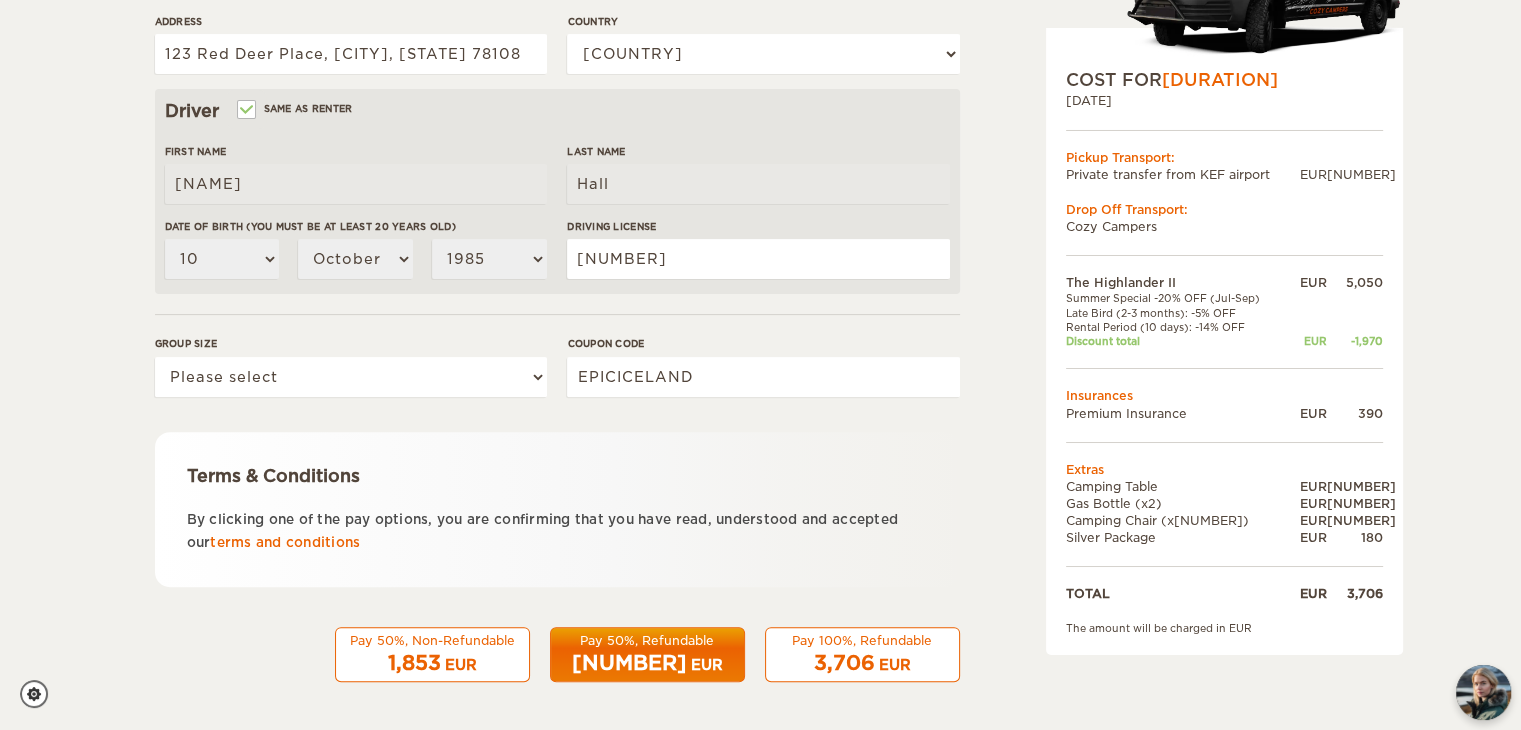 scroll, scrollTop: 570, scrollLeft: 0, axis: vertical 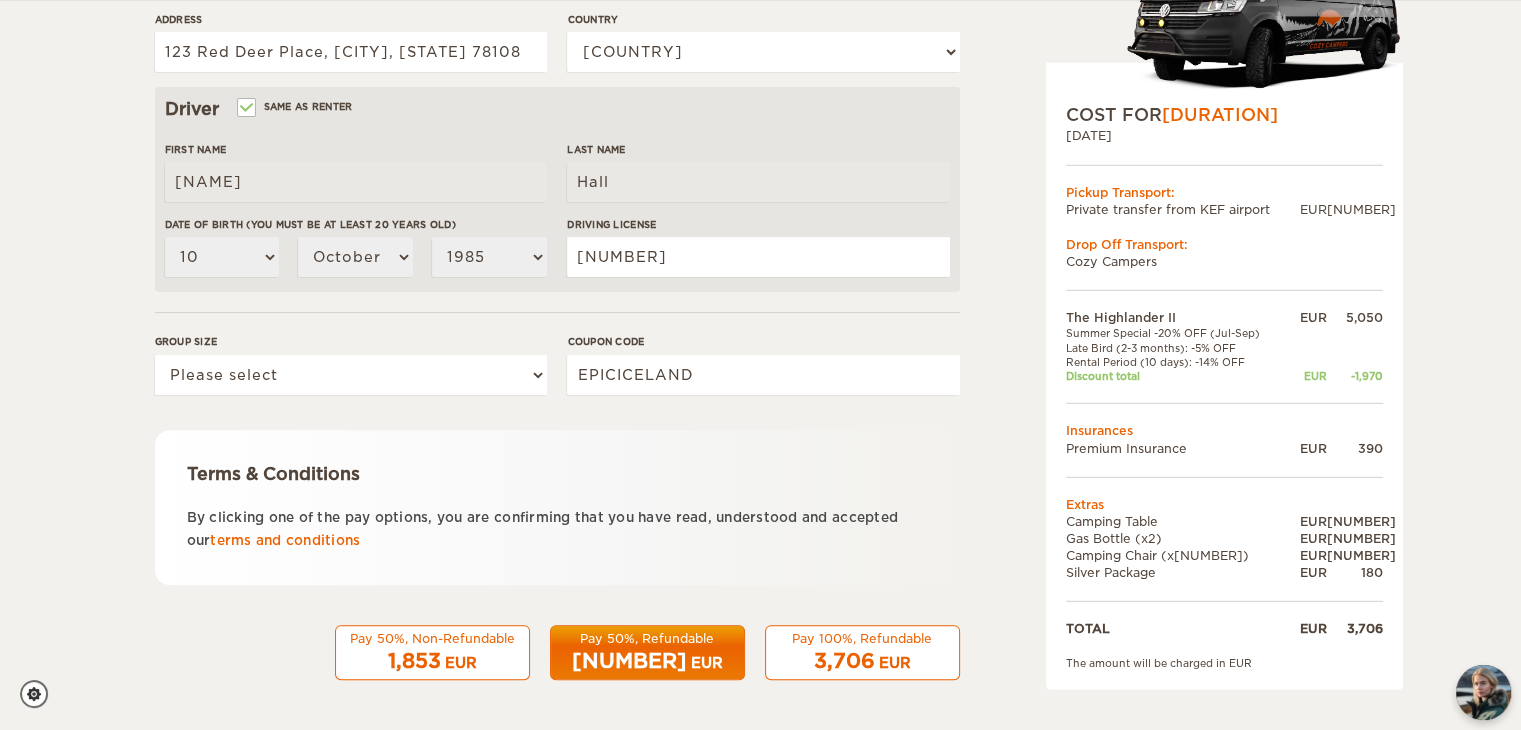 click on "EUR" at bounding box center [707, 663] 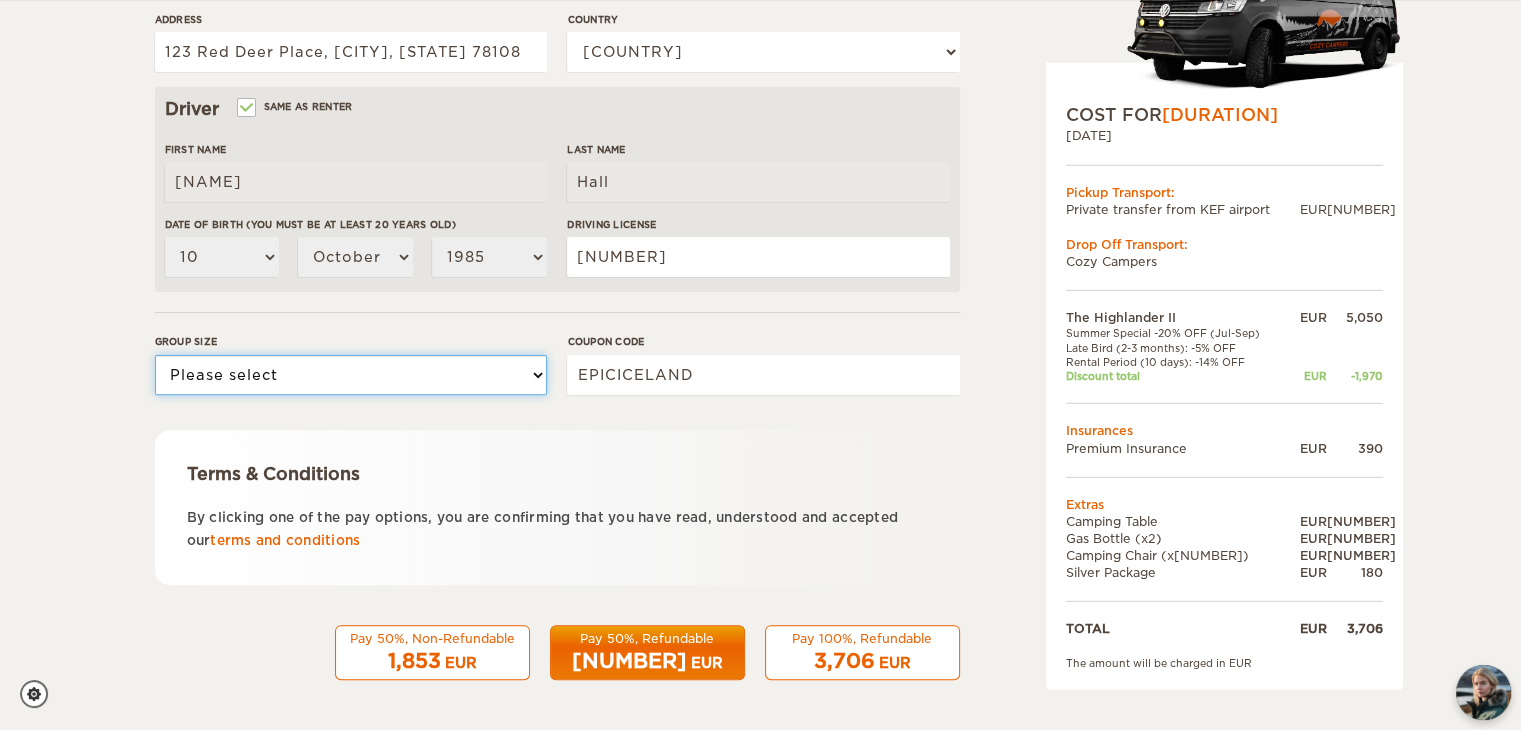 click on "Please select
1 2" at bounding box center (351, 375) 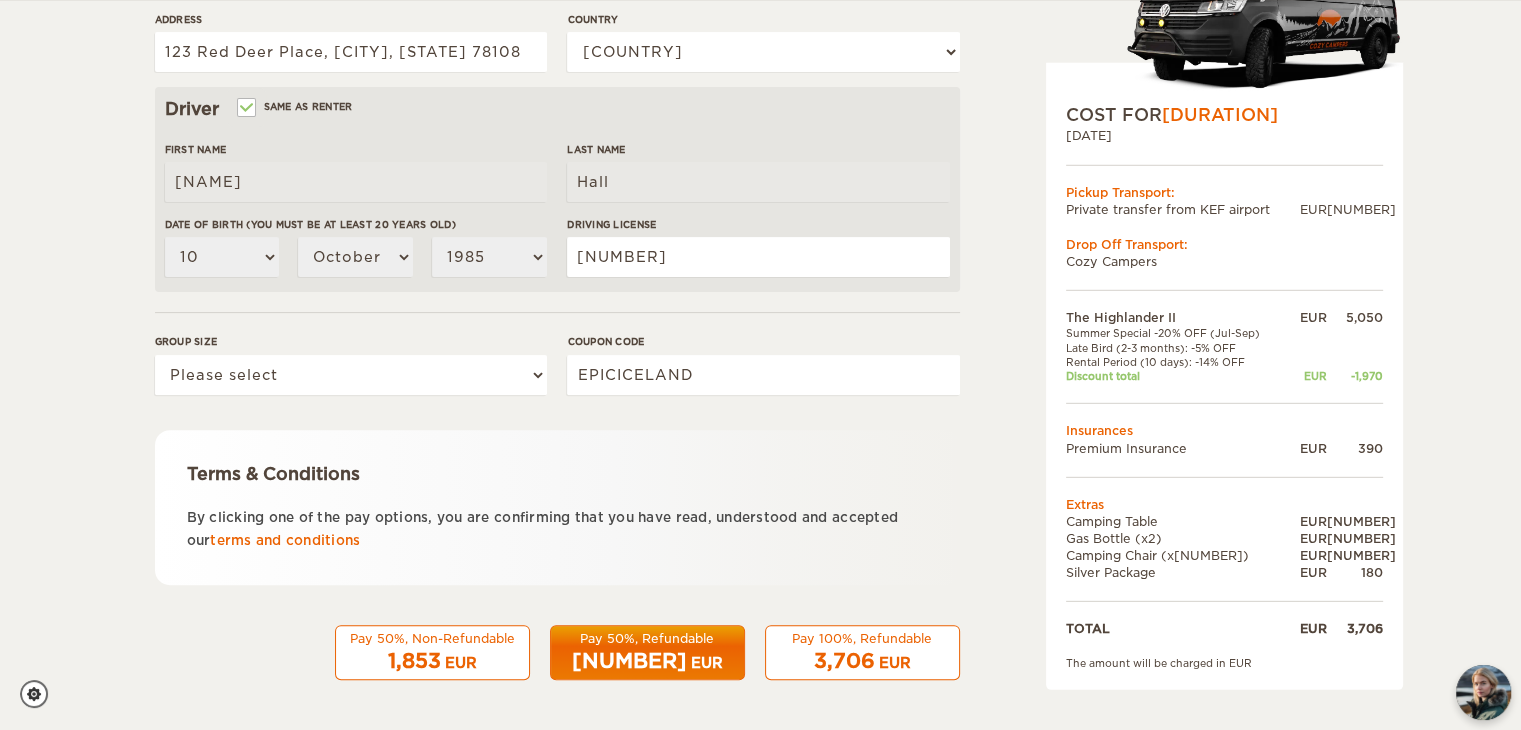 click on "Renter
First Name
[FIRST]
Last Name
[LAST]
Date of birth (You must be at least 20 years old)
[DD]
[DD]
[DD]
[DD]
[DD]
[DD]
[DD]
[DD]
[DD]
[DD]
[DD]
[DD]
[DD]
[DD]
[DD]
[DD]
[DD]
[DD]
[DD]
[DD]
[DD]
[DD]
[DD]
[DD]
[DD]
[DD]
[DD]
[DD]
[DD]
[DD]
[MONTH]
[MONTH]
[MONTH]
[MONTH]
[MONTH]
[MONTH]
[MONTH]
[MONTH]
[MONTH]
[MONTH]
[MONTH]
[MONTH]
[YEAR] [YEAR] [YEAR] [YEAR] [YEAR] [YEAR] [YEAR] [YEAR] [YEAR] [YEAR] [YEAR] [YEAR] [YEAR] [YEAR] [YEAR] [YEAR] [YEAR] [YEAR] [YEAR] [YEAR] [YEAR] [YEAR] [YEAR] [YEAR] [YEAR] [YEAR] [YEAR] [YEAR] [YEAR] [YEAR] [YEAR] [YEAR] [YEAR] [YEAR] [YEAR] [YEAR] [YEAR] [YEAR] [YEAR] [YEAR] [YEAR] [YEAR] [YEAR] [YEAR] [YEAR] [YEAR] [YEAR] [YEAR] [YEAR] [YEAR]" at bounding box center [557, 153] 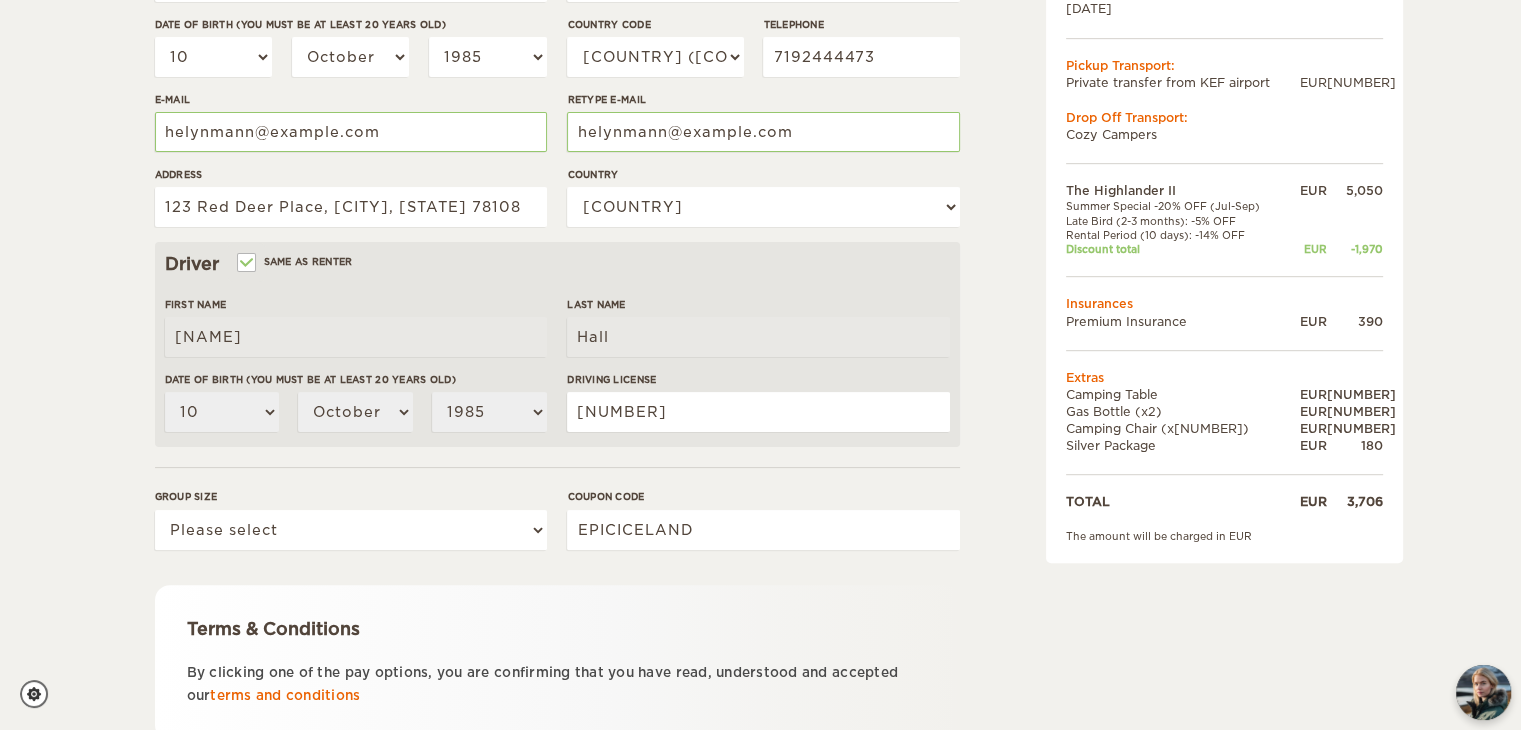 scroll, scrollTop: 570, scrollLeft: 0, axis: vertical 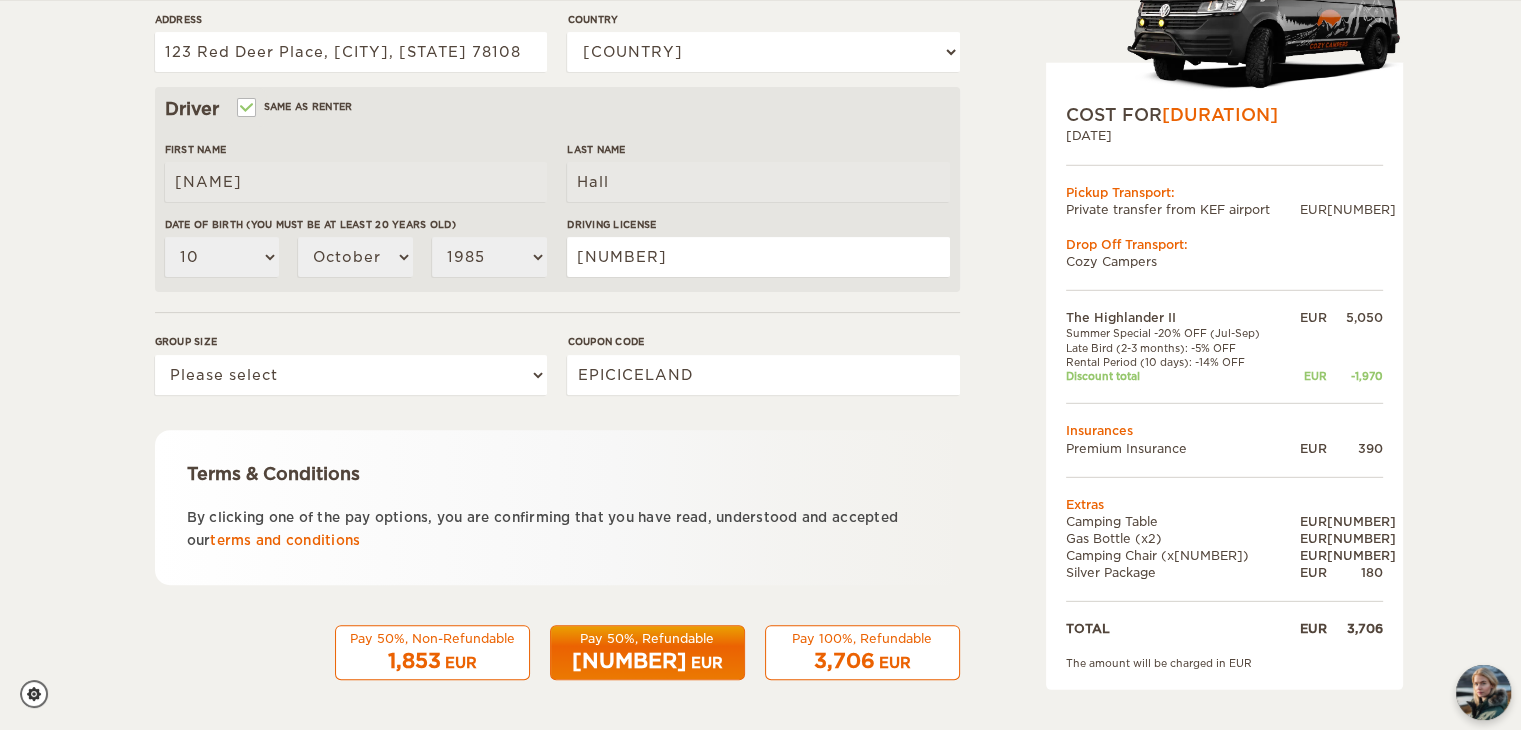 click on "1,911
EUR" at bounding box center [647, 661] 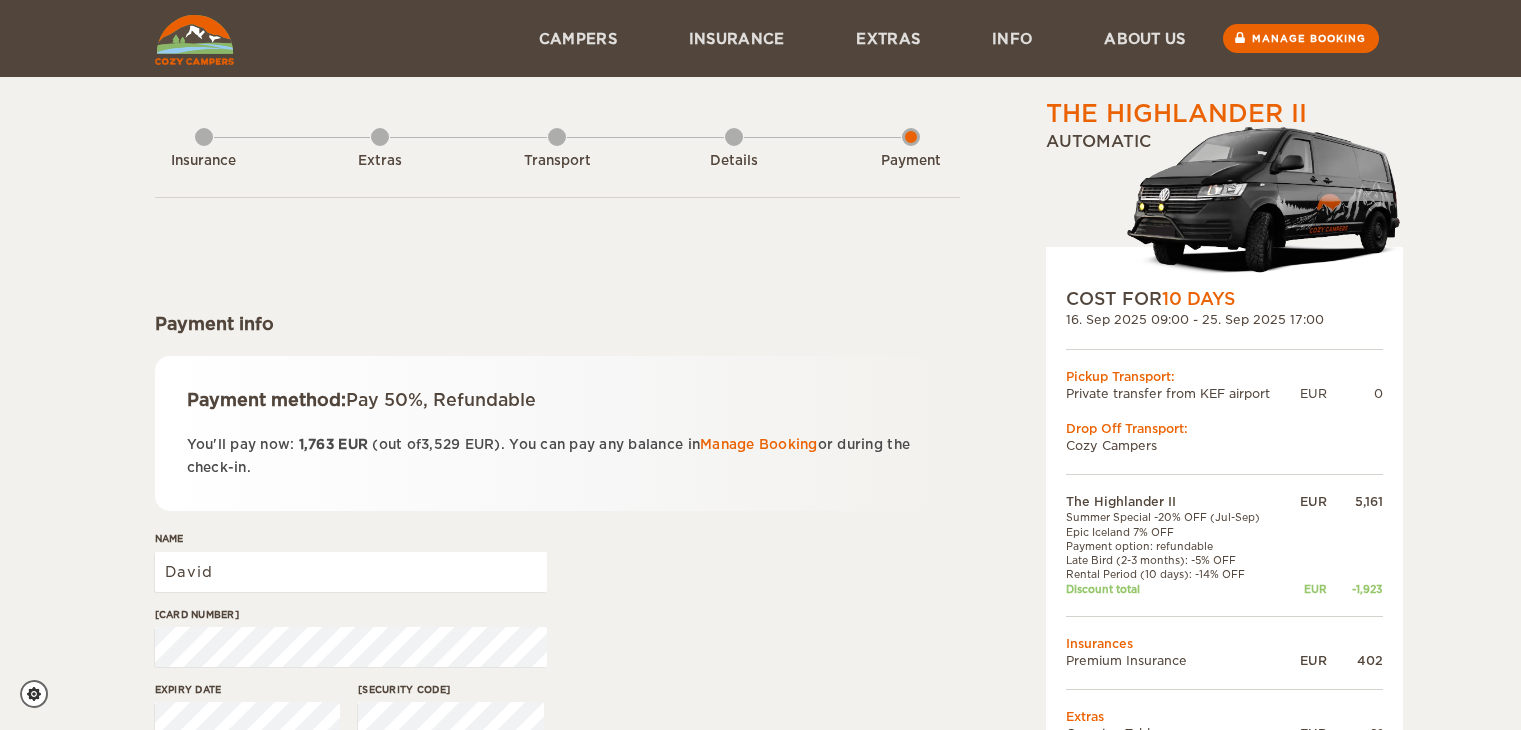 scroll, scrollTop: 0, scrollLeft: 0, axis: both 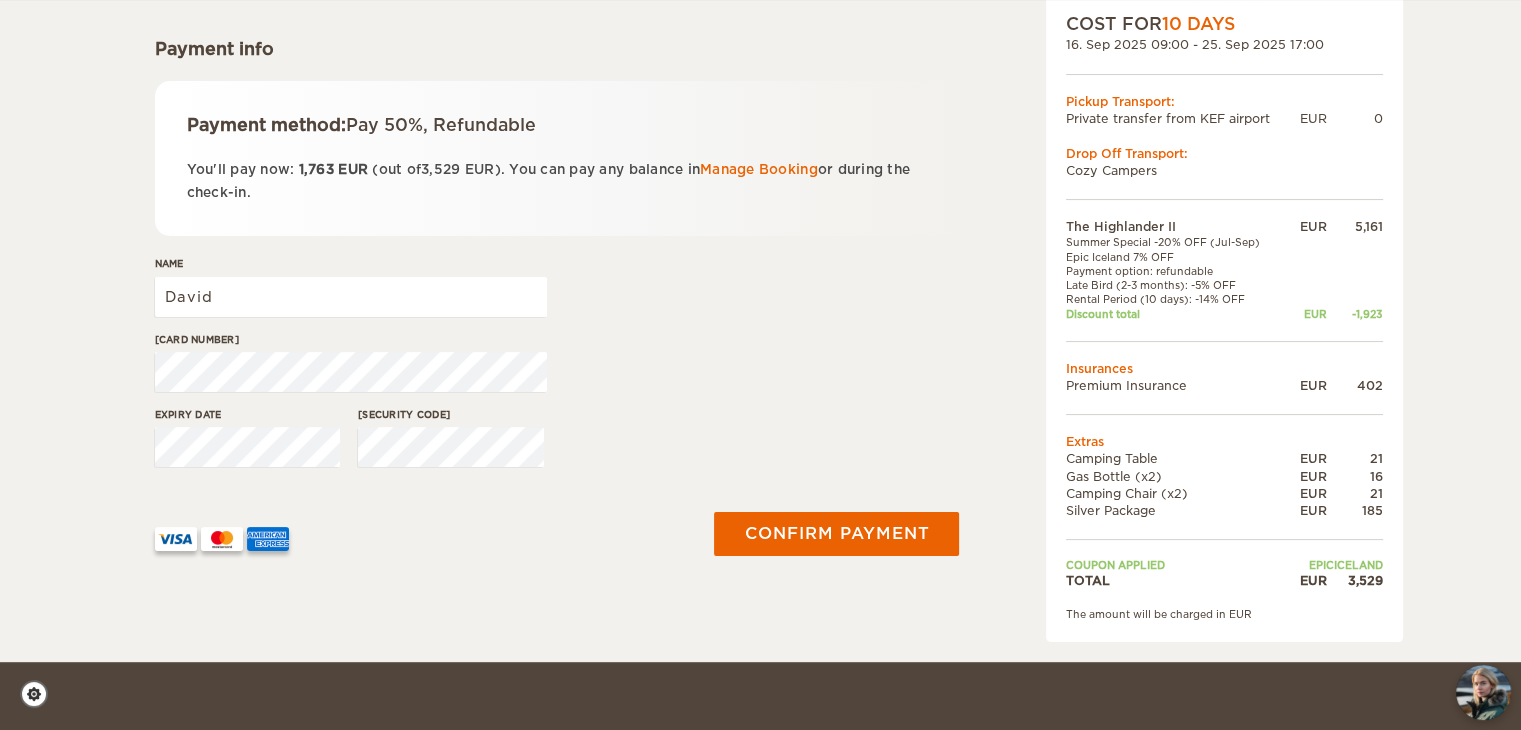 click on "[CARD NUMBER]" at bounding box center (557, 369) 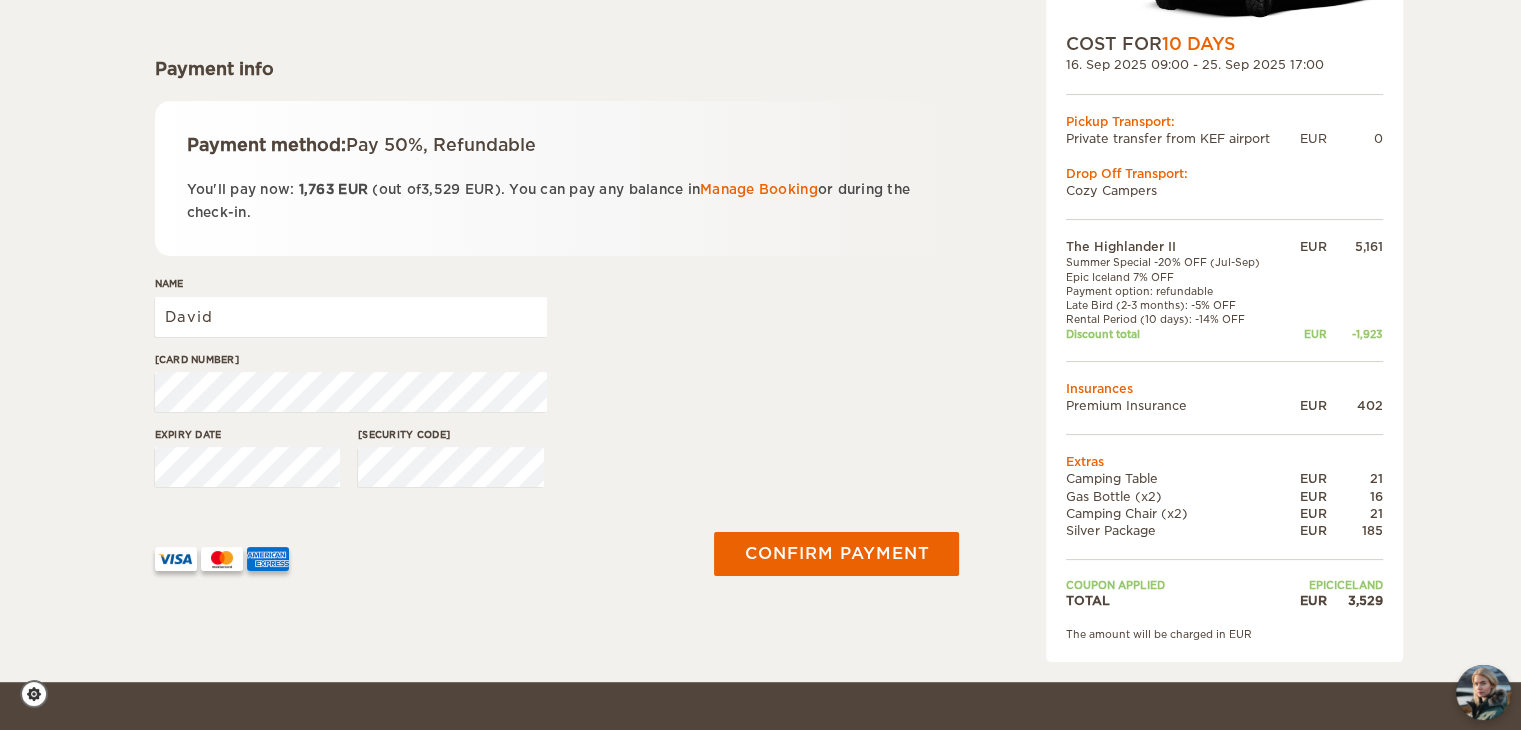 scroll, scrollTop: 256, scrollLeft: 0, axis: vertical 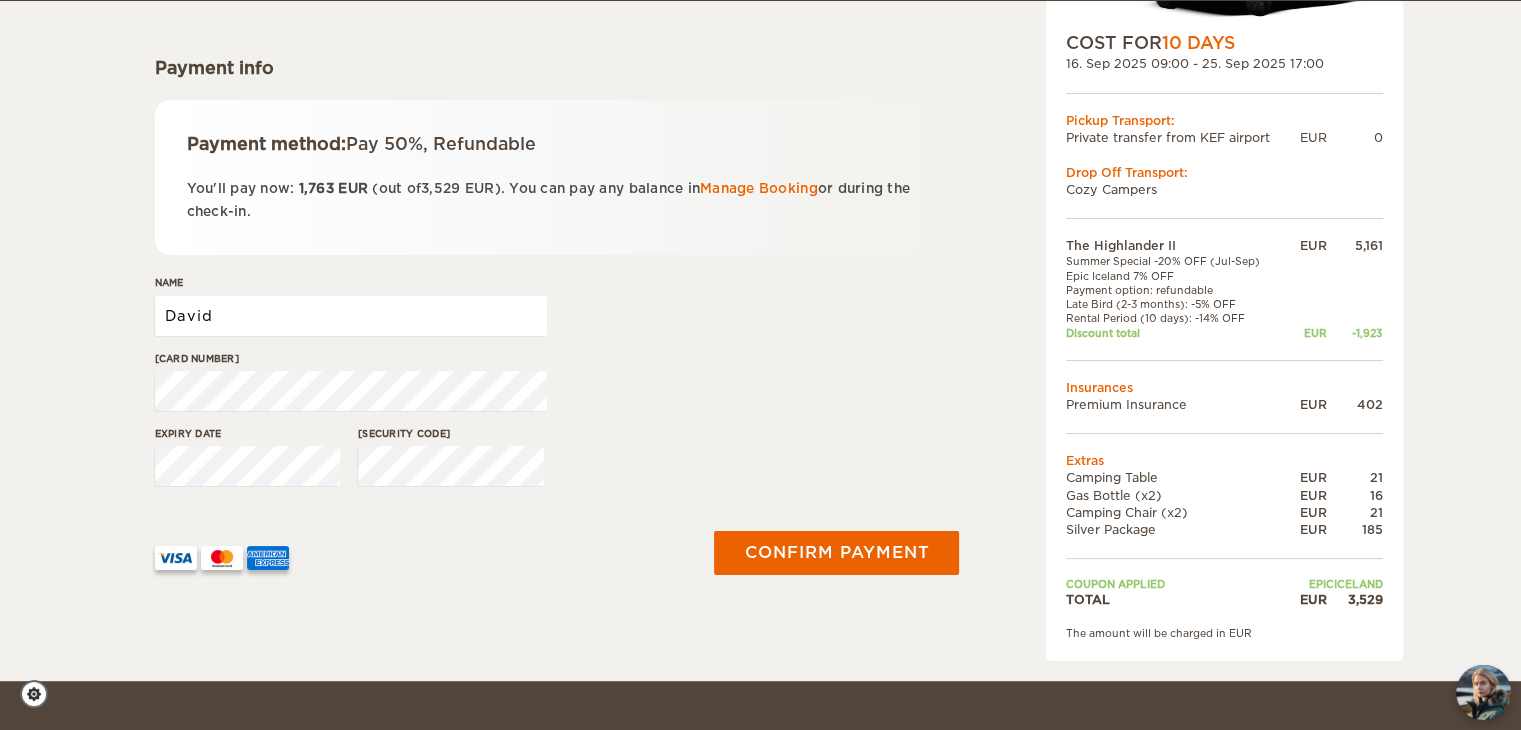 click on "David" at bounding box center [351, 316] 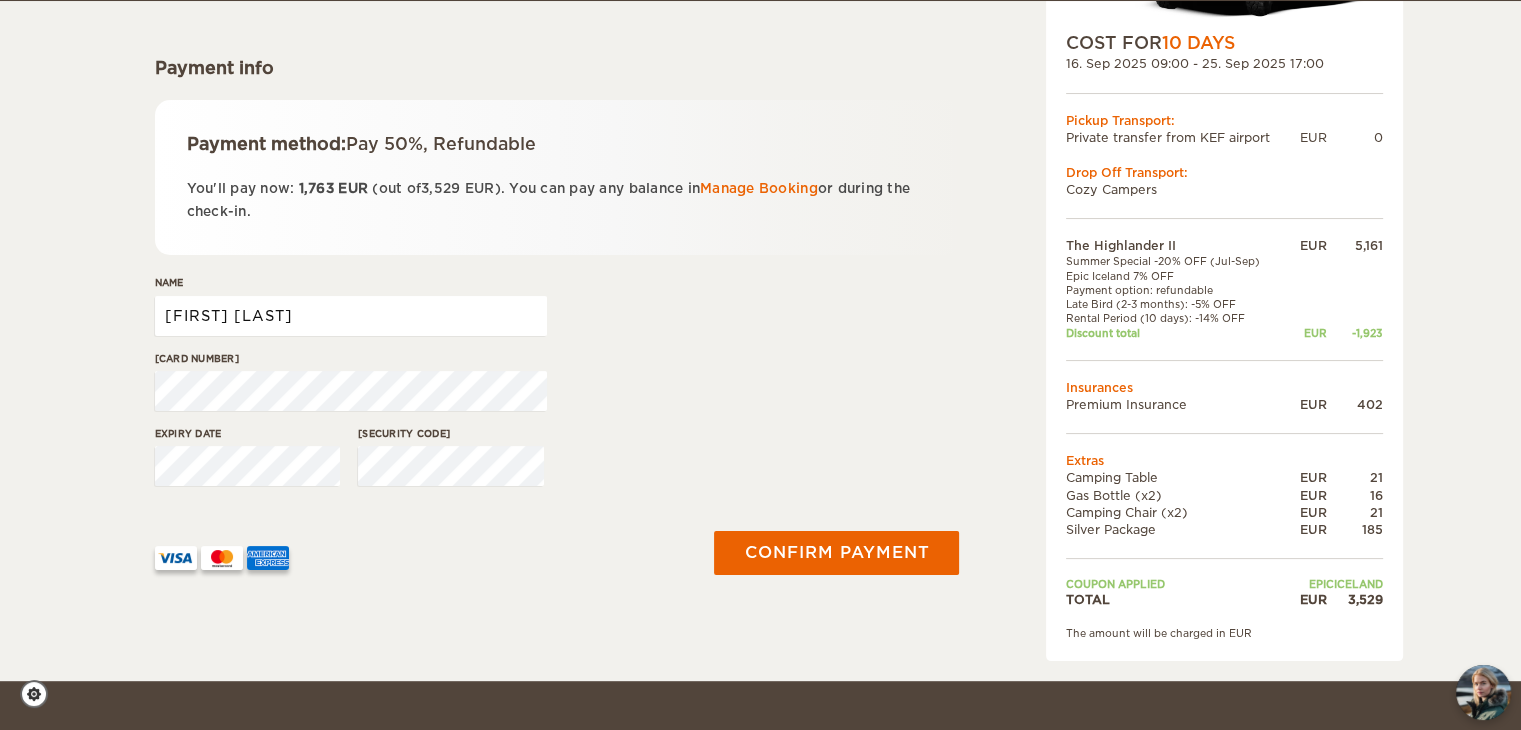 type on "[FIRST] [LAST]" 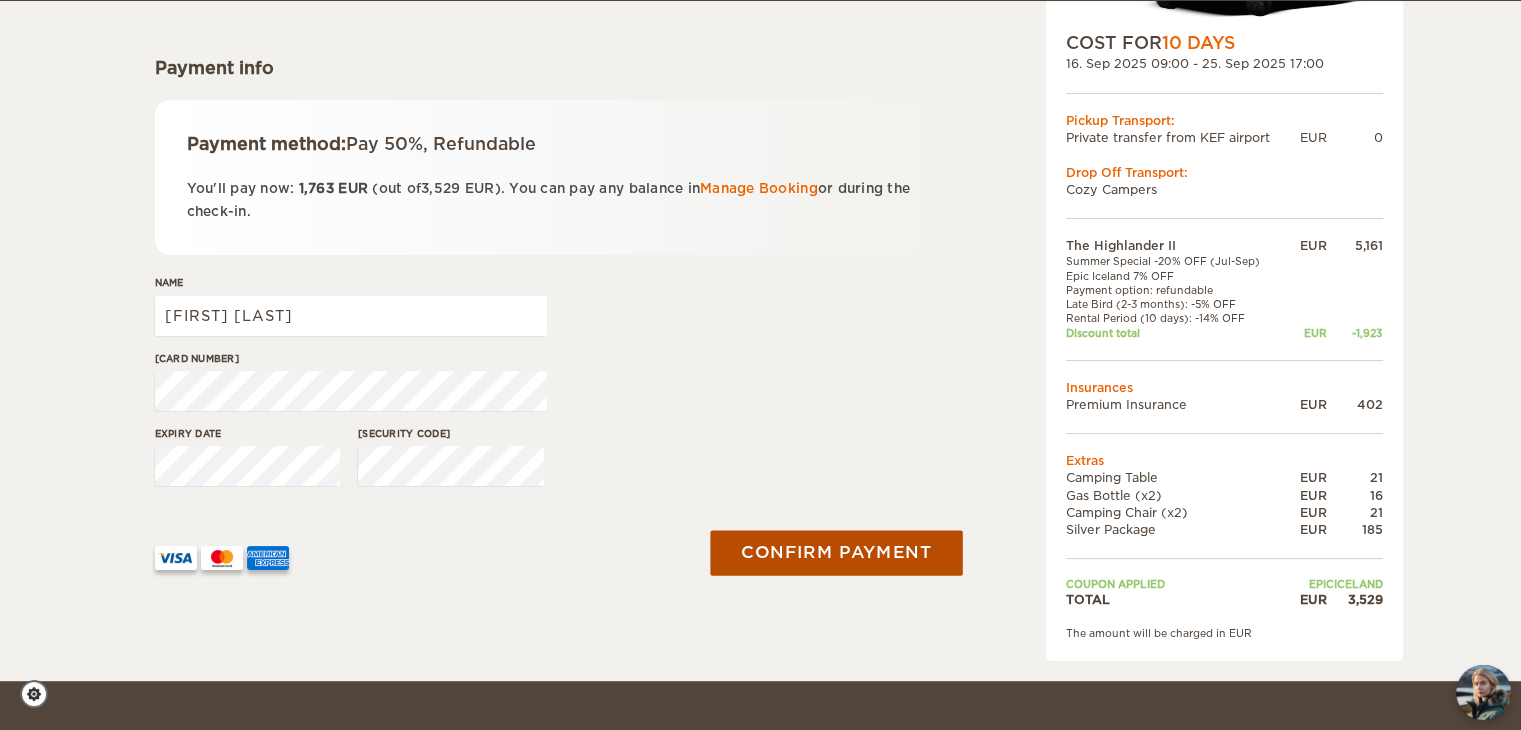 click on "Confirm payment" at bounding box center (837, 553) 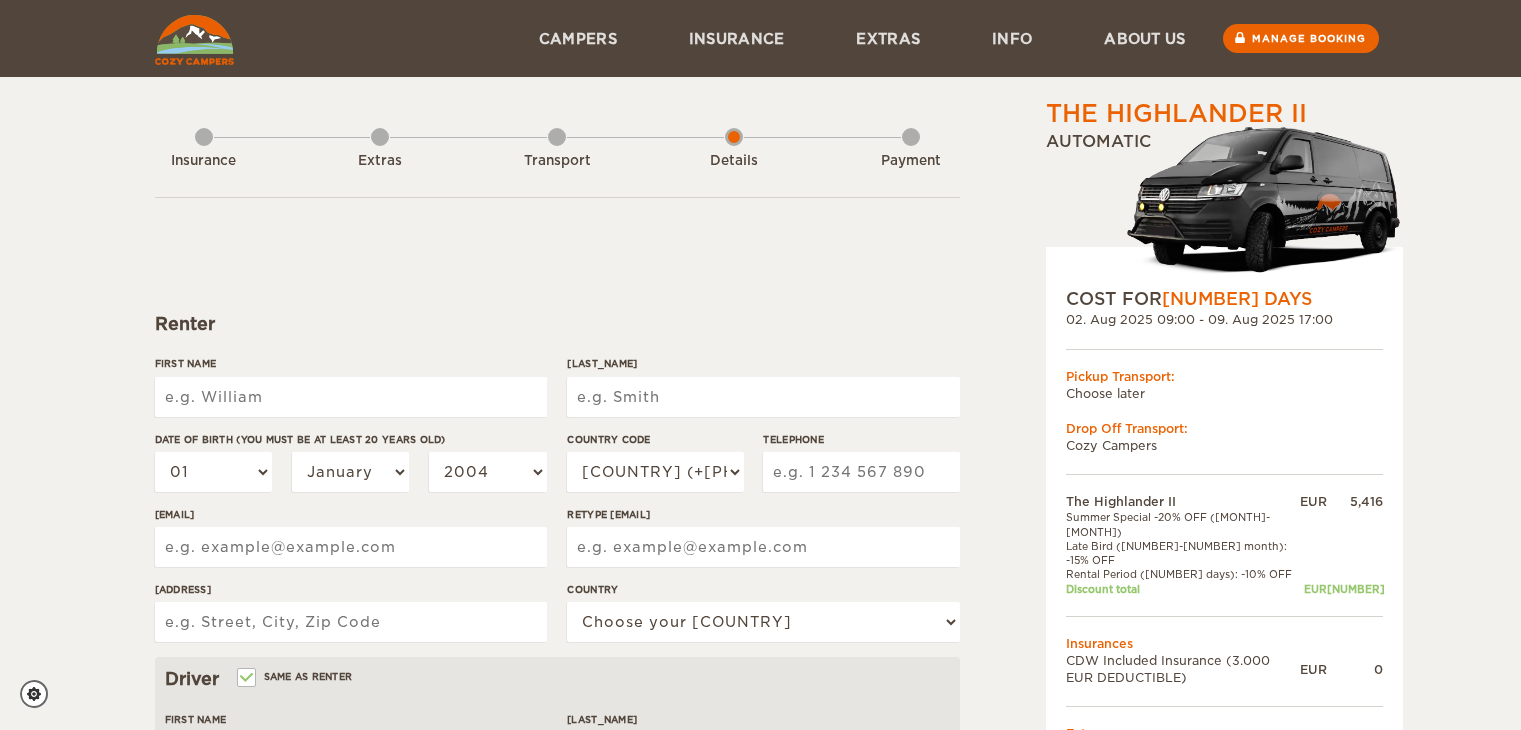 scroll, scrollTop: 0, scrollLeft: 0, axis: both 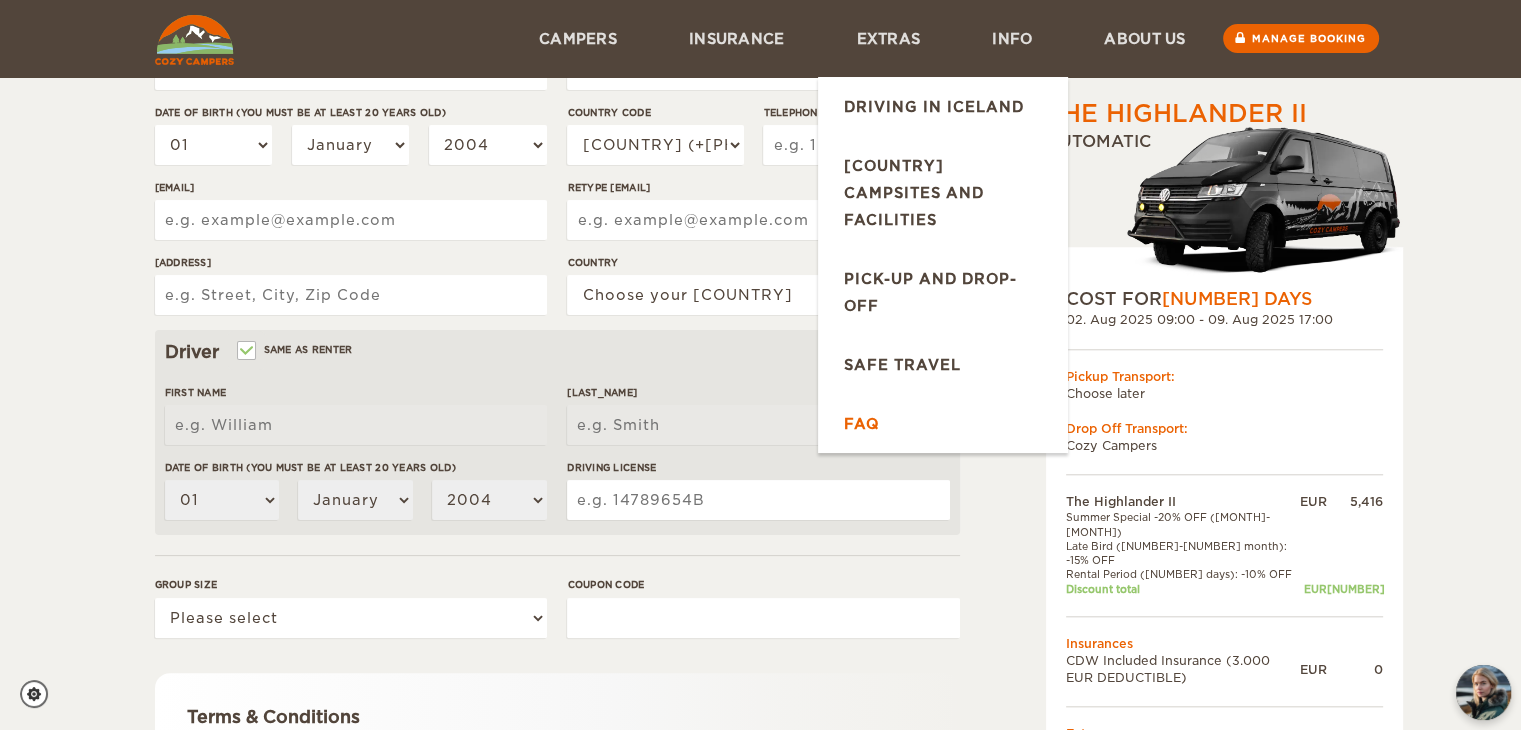 click on "FAQ" at bounding box center (943, 423) 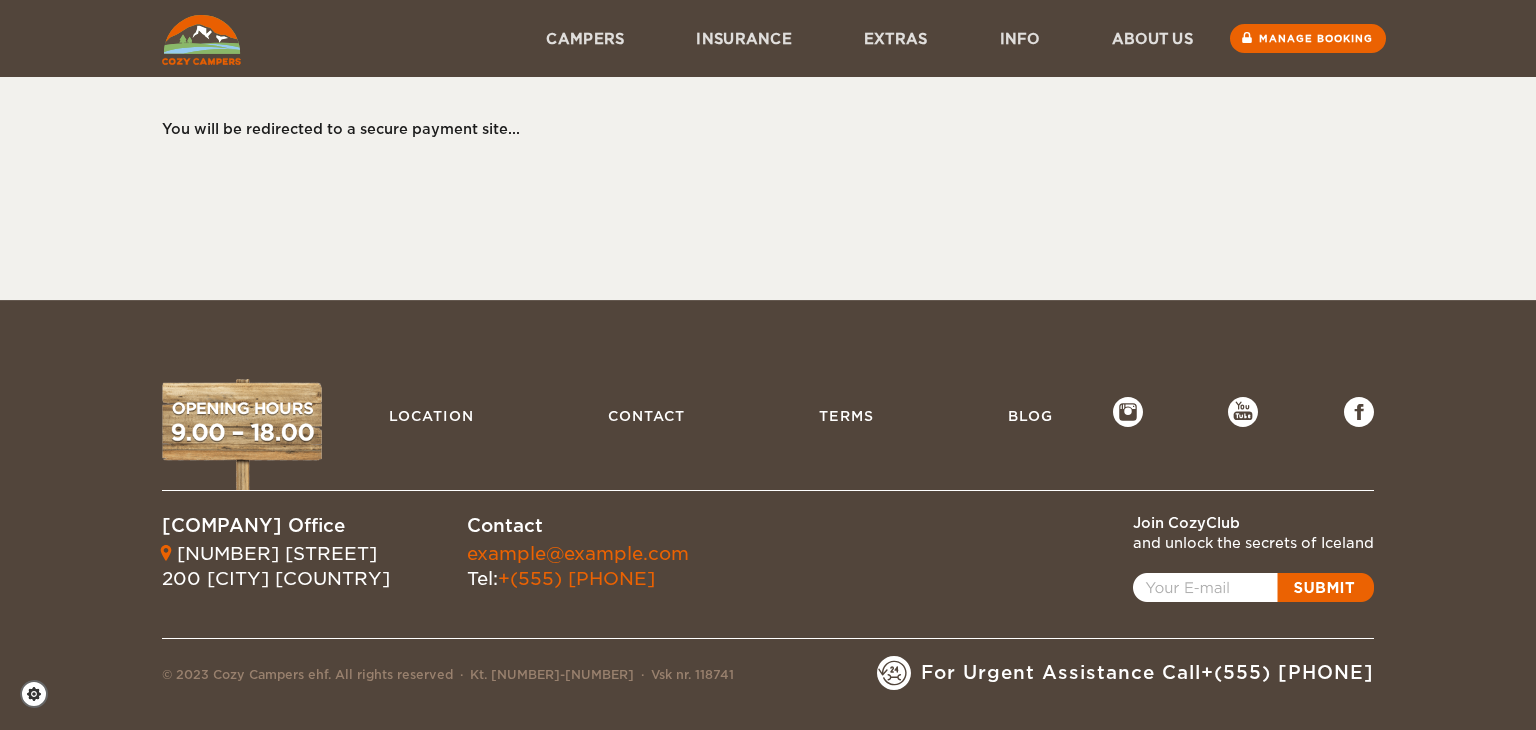 scroll, scrollTop: 0, scrollLeft: 0, axis: both 